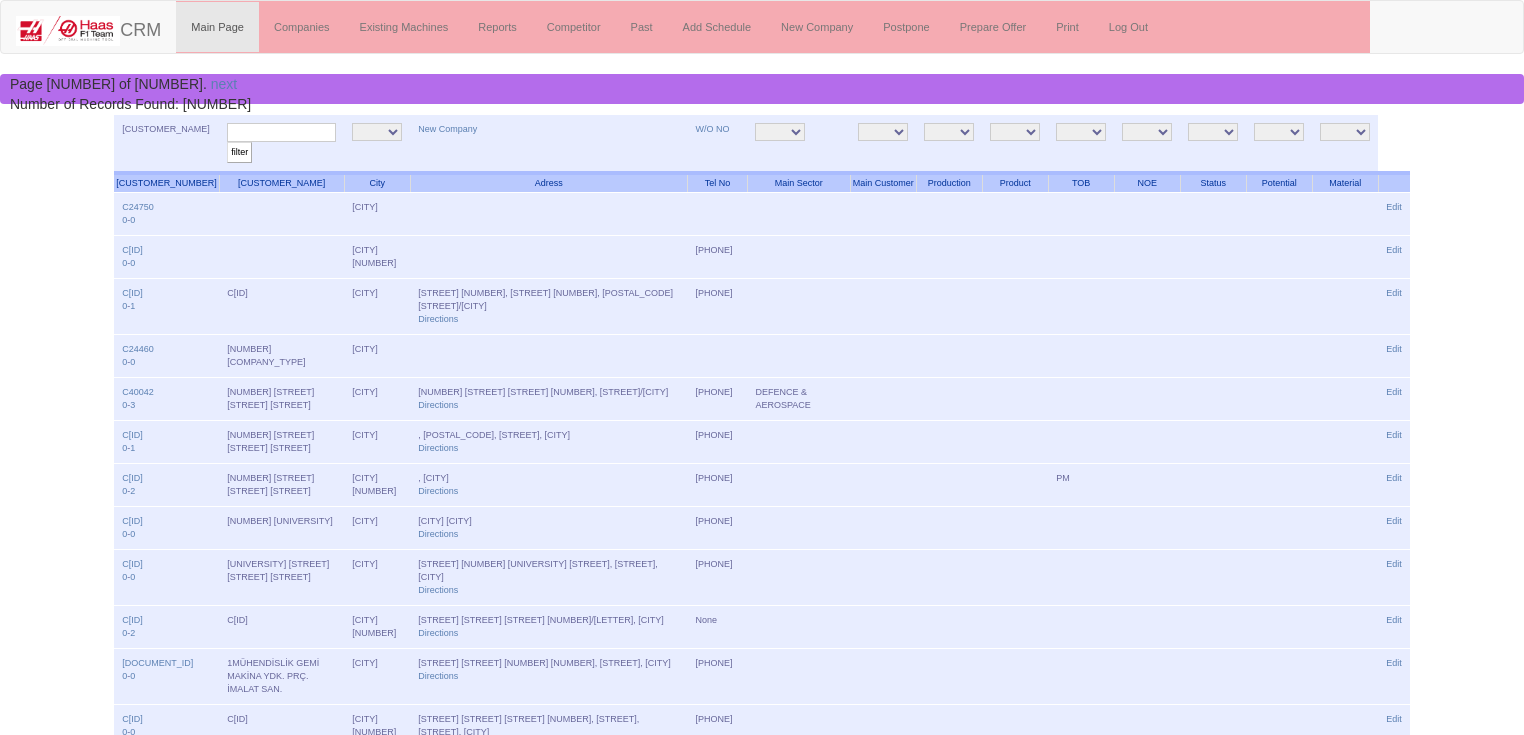 scroll, scrollTop: 0, scrollLeft: 0, axis: both 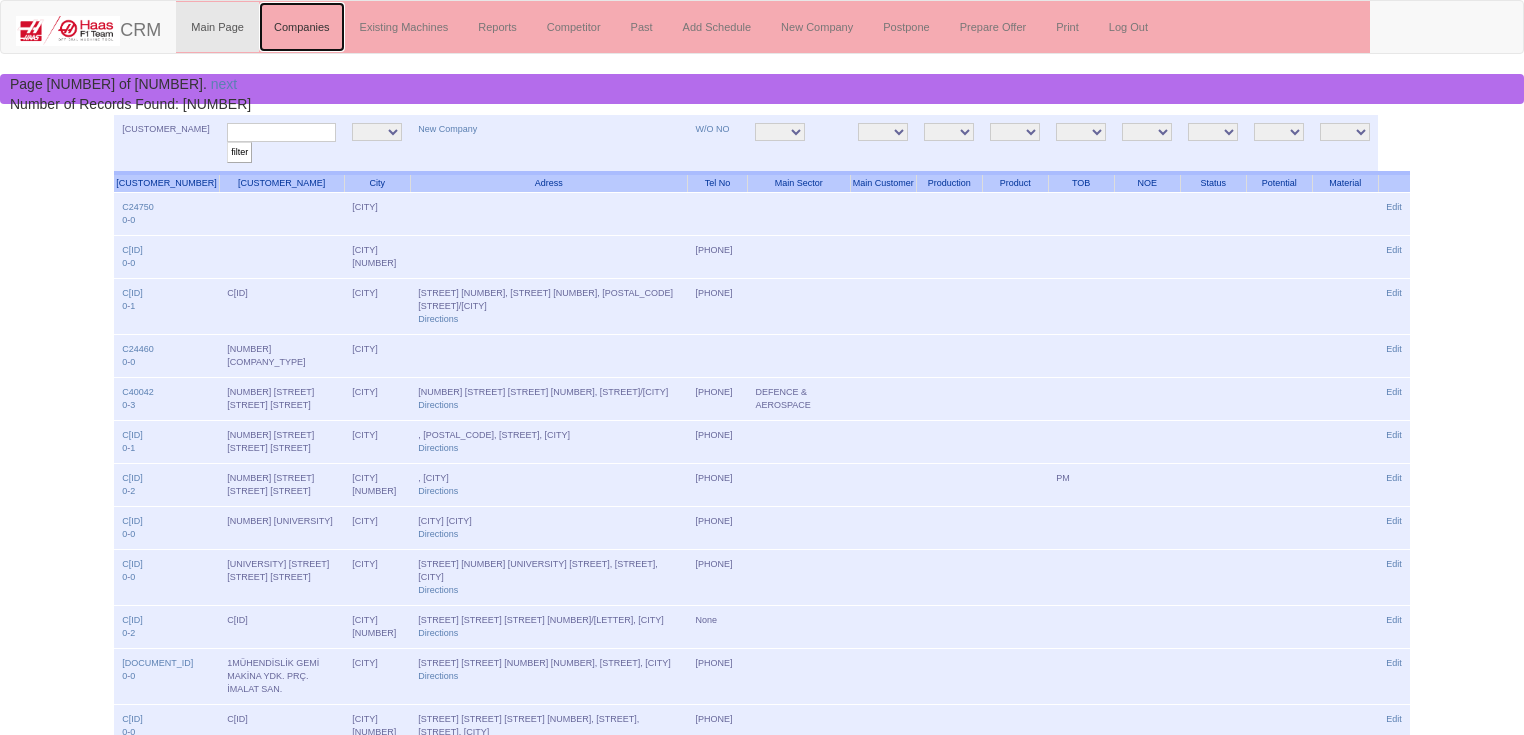 click on "Companies" at bounding box center (302, 27) 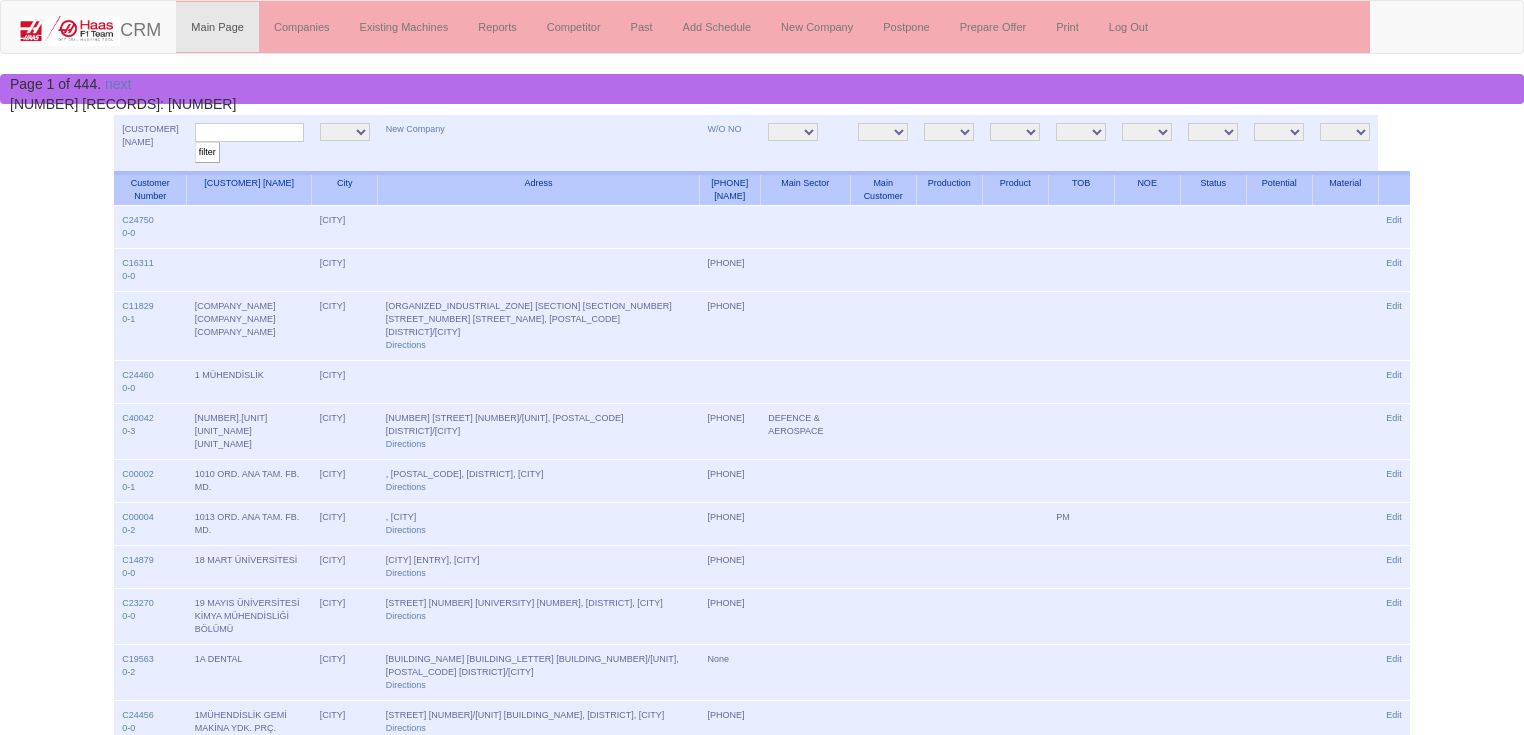 scroll, scrollTop: 0, scrollLeft: 0, axis: both 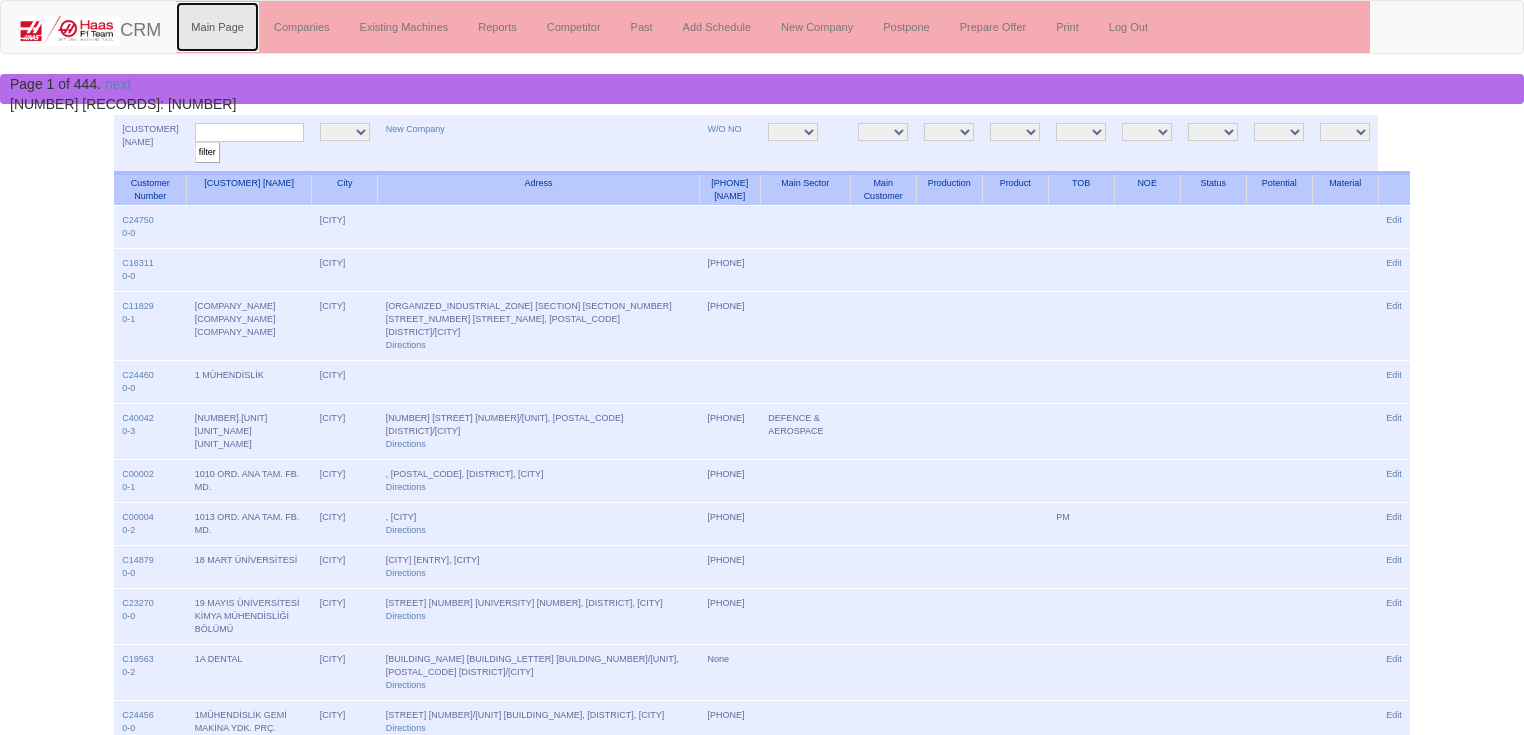 click on "Main Page" at bounding box center [217, 27] 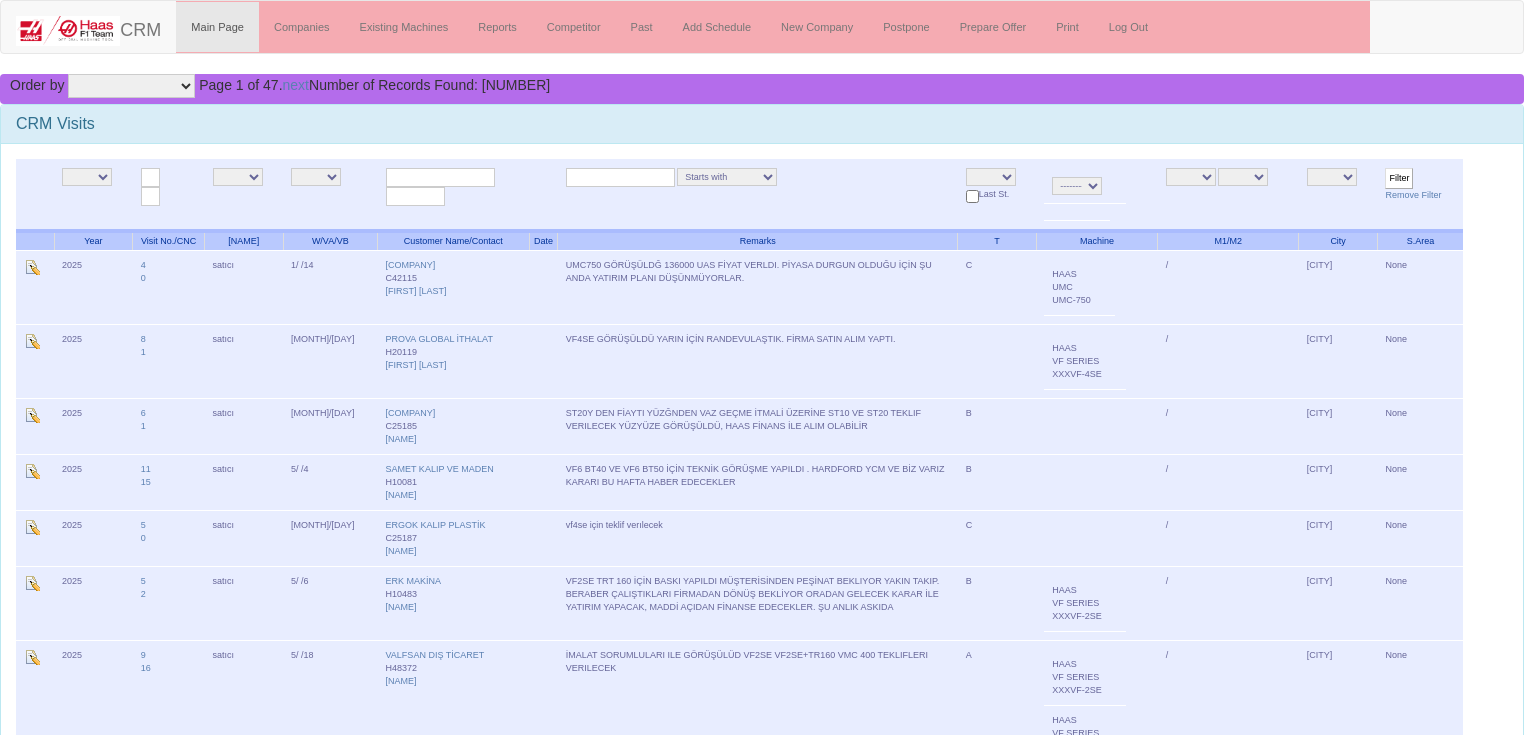 scroll, scrollTop: 0, scrollLeft: 0, axis: both 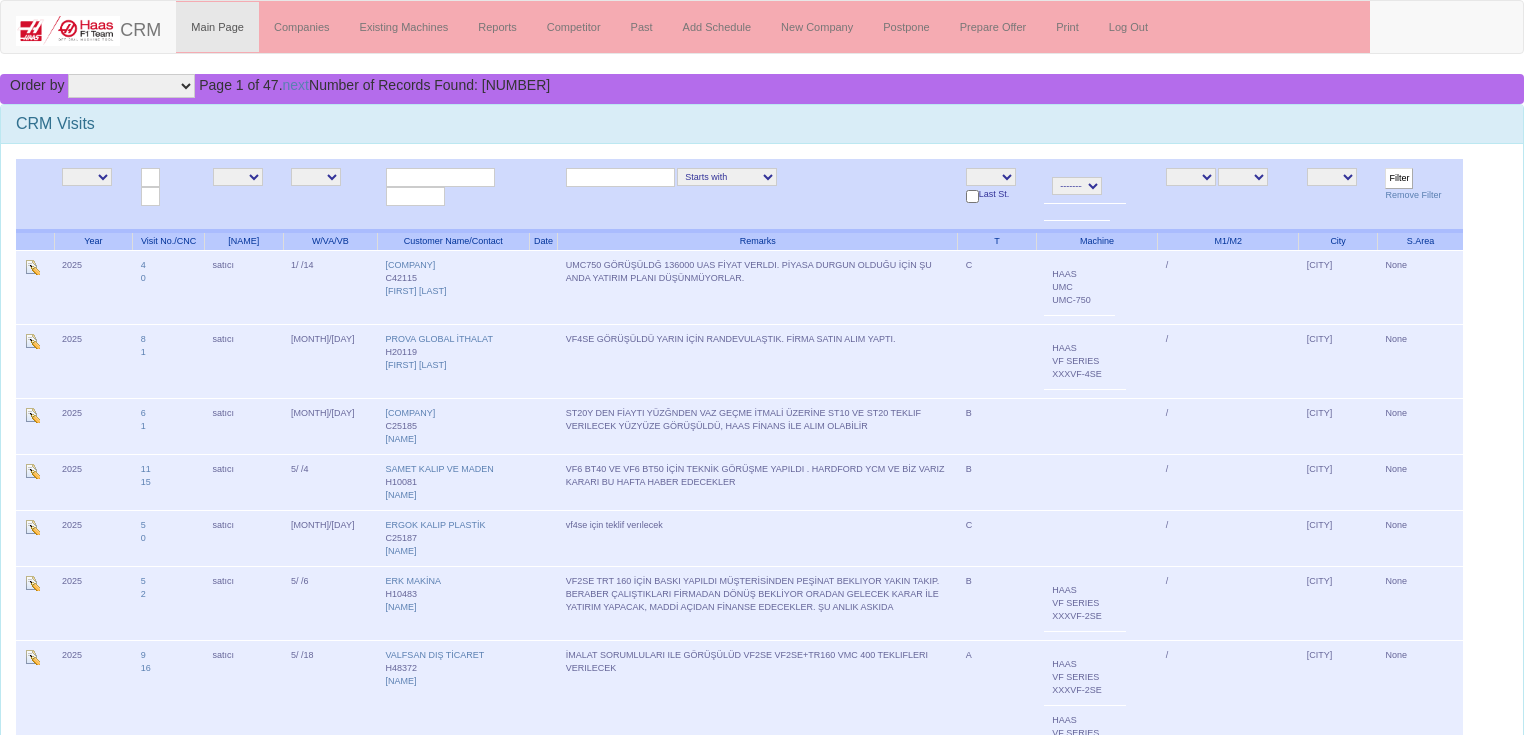 click on "NE
E
[FIRST]
[FIRST]
[FIRST]
[FIRST]
satıcı
[FIRST]
[FIRST]
[FIRST]
[FIRST]
[FIRST]
[FIRST]
[FIRST]
livamakina
[FIRST]
[FIRST]" at bounding box center (238, 177) 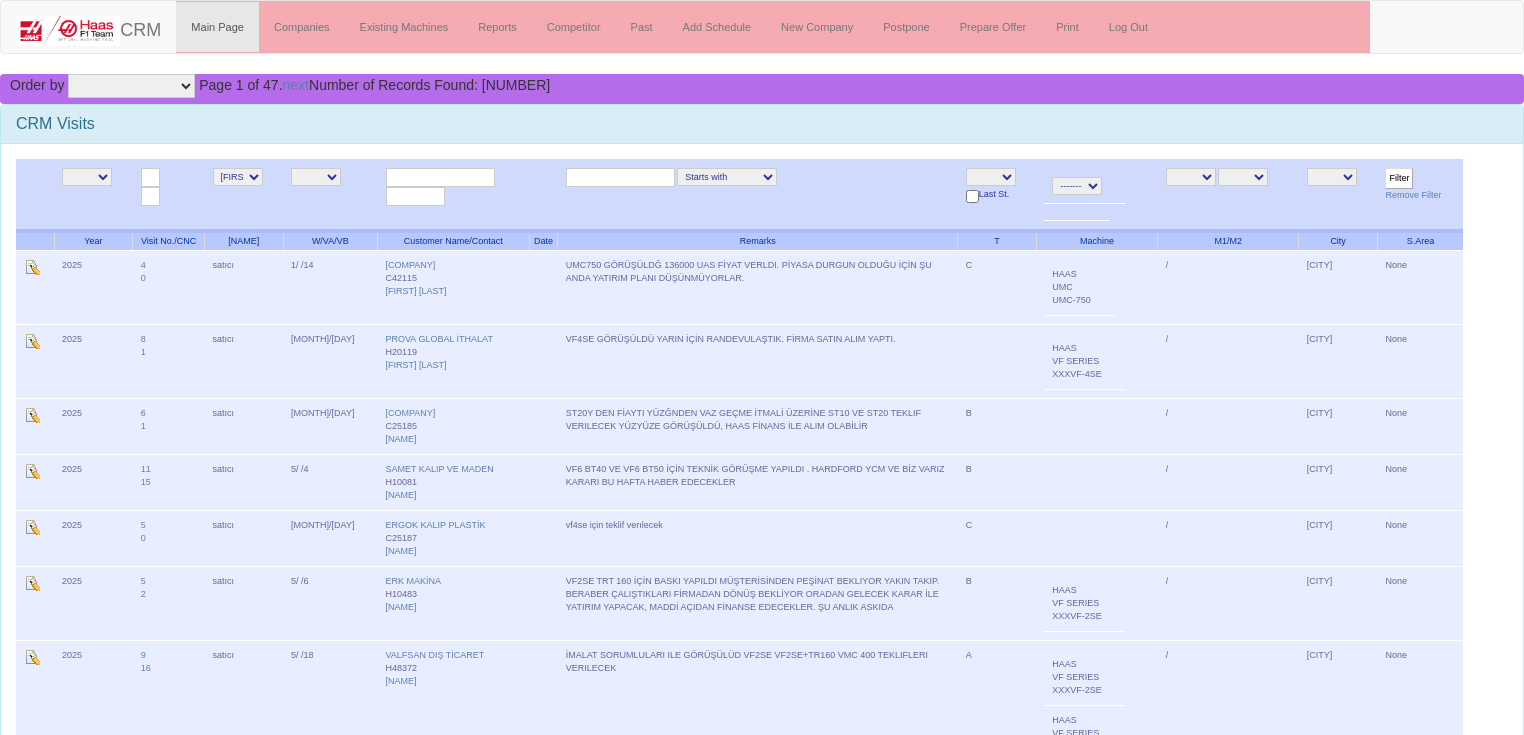 click on "Filter" at bounding box center (1399, 178) 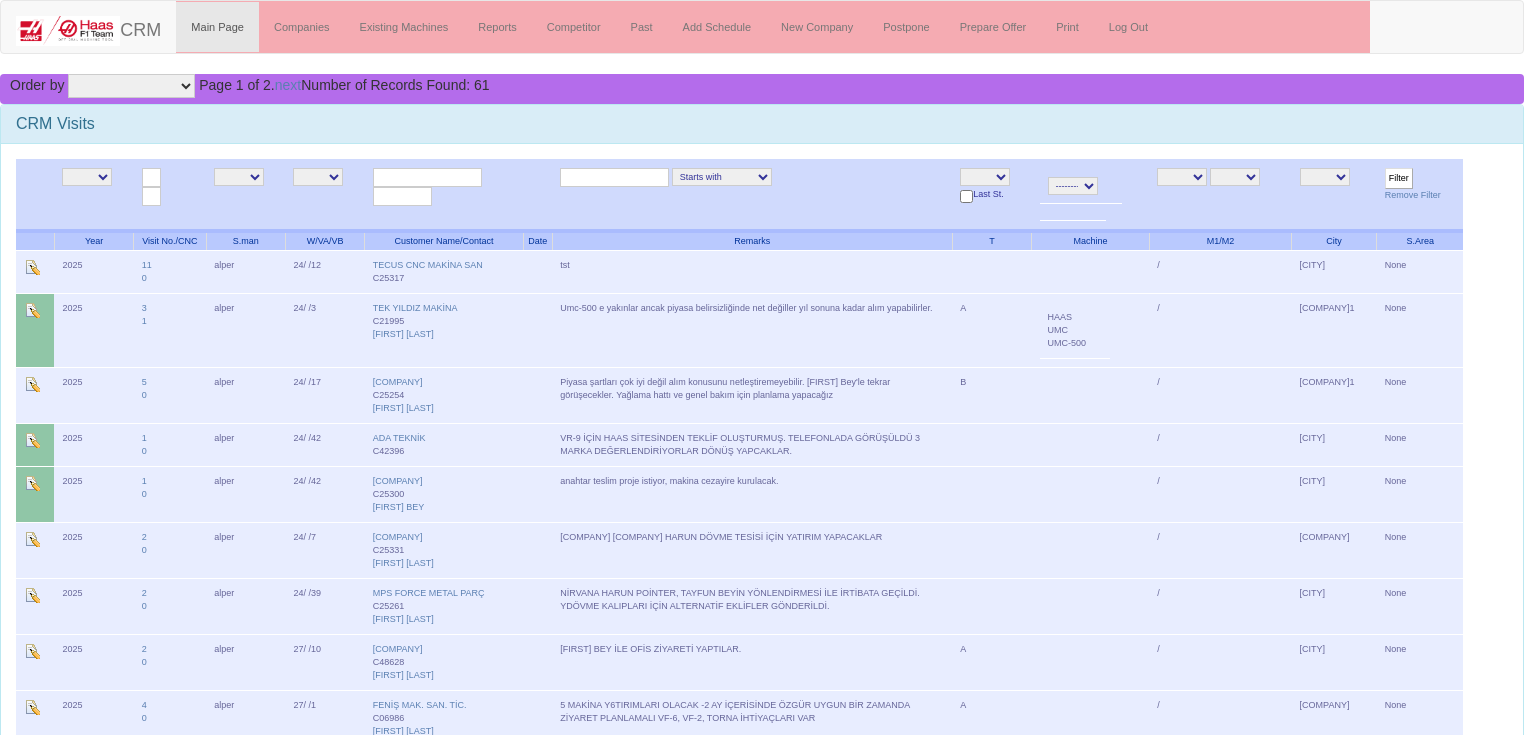 scroll, scrollTop: 0, scrollLeft: 0, axis: both 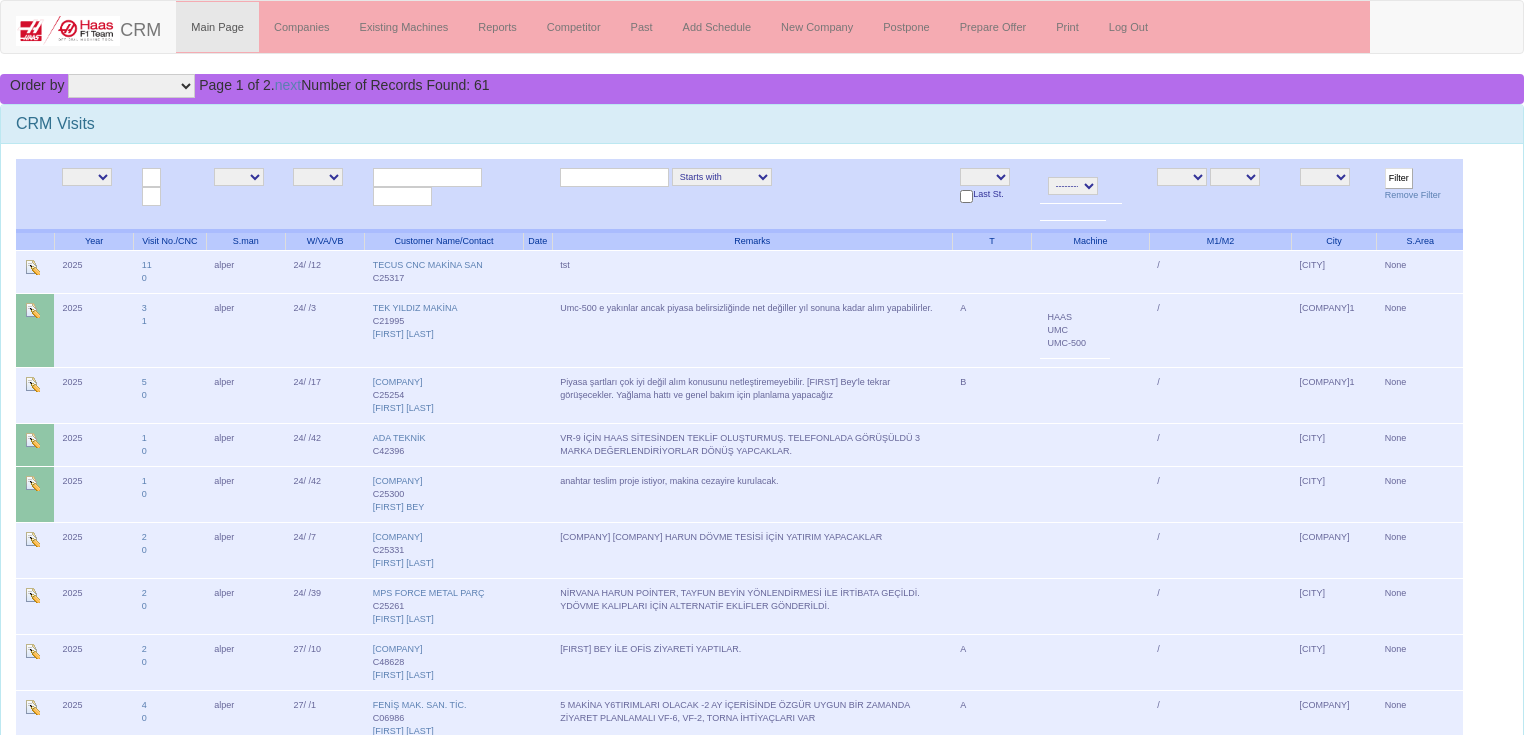 click on "NE
E
[FIRST]" at bounding box center (239, 177) 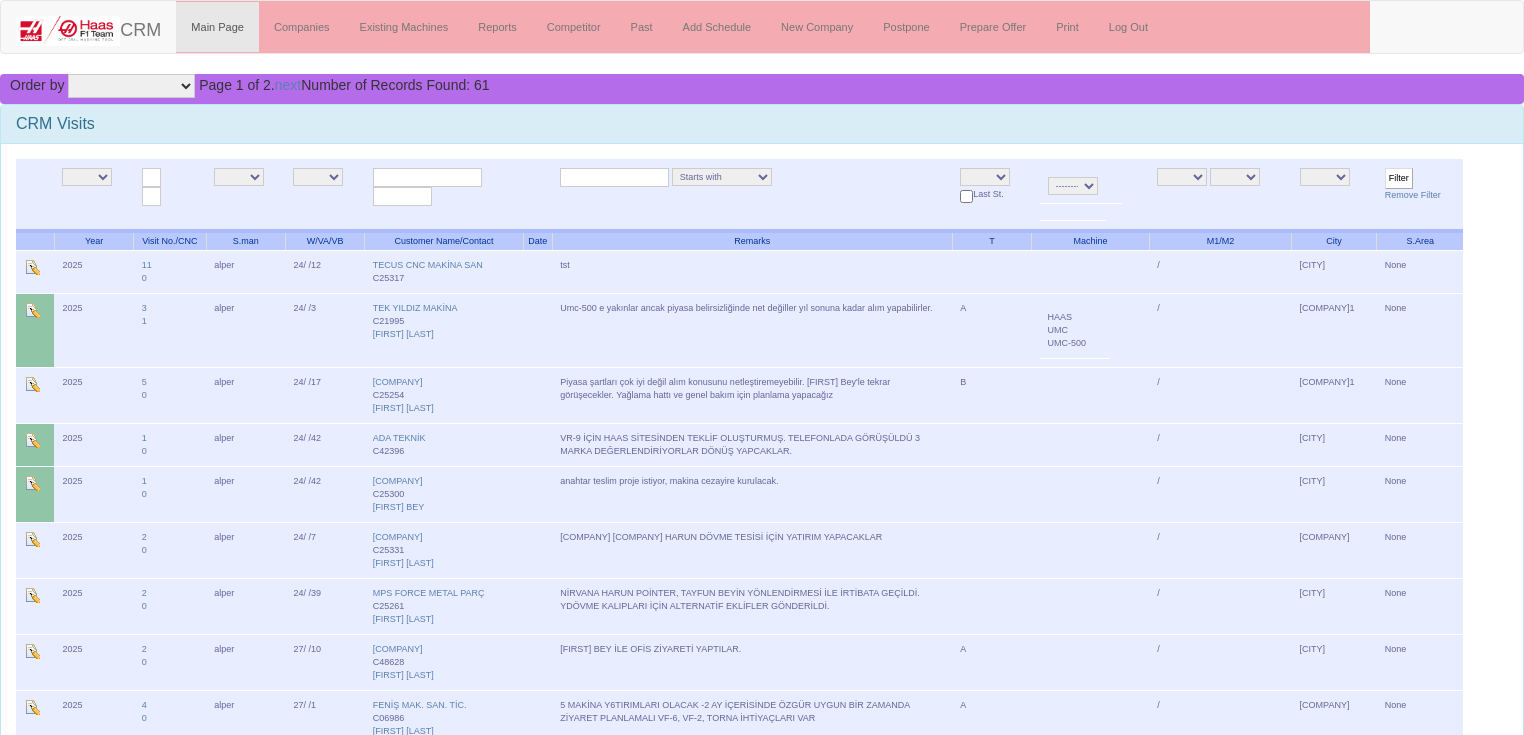 click on "NE
E
2025
2026
2031
NE
E
alper
NE
E
1
2
3
20
24
26
27
29
31
35
46
47
49
Starts with
Contains
Ends with
NE
E" at bounding box center [762, 1787] 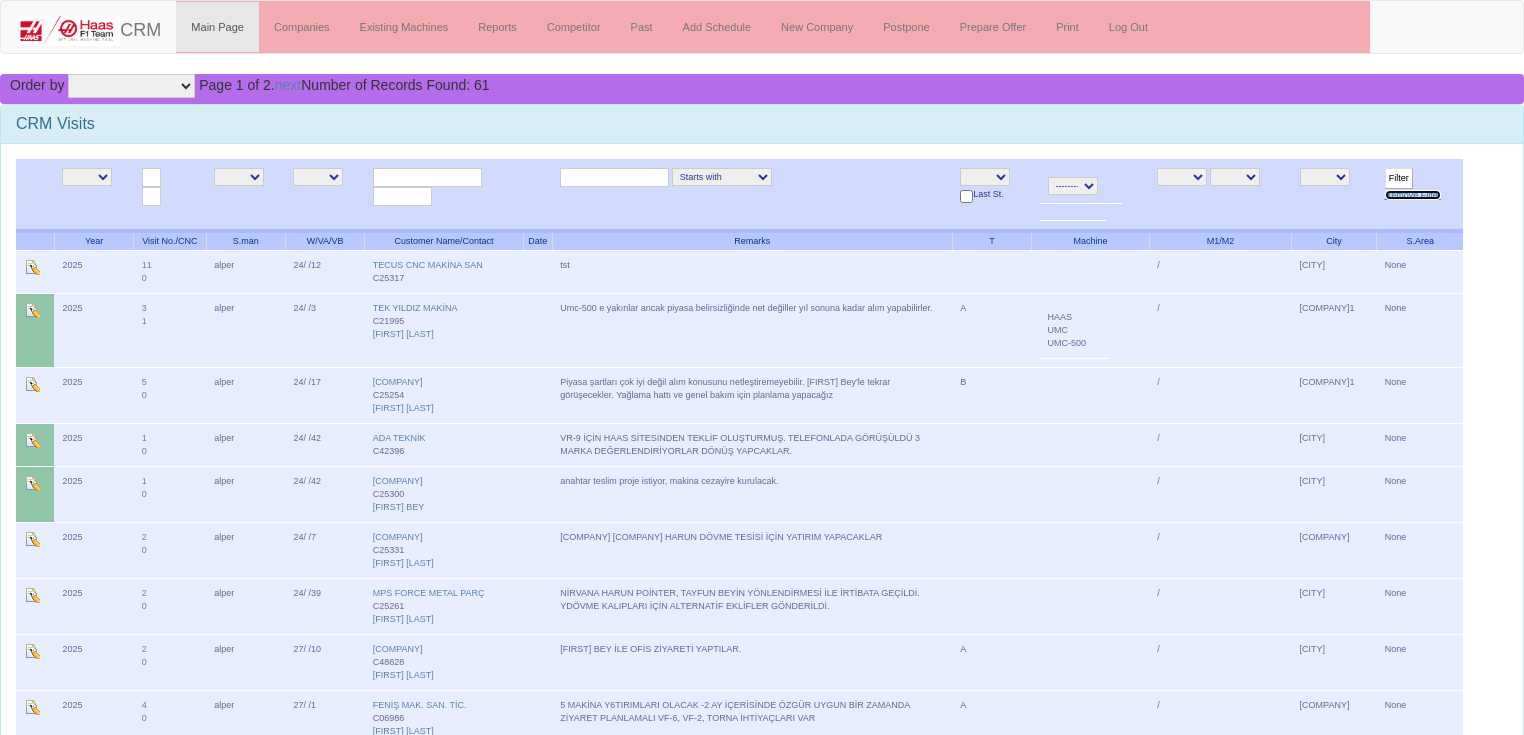 click on "Remove Filter" at bounding box center [1413, 195] 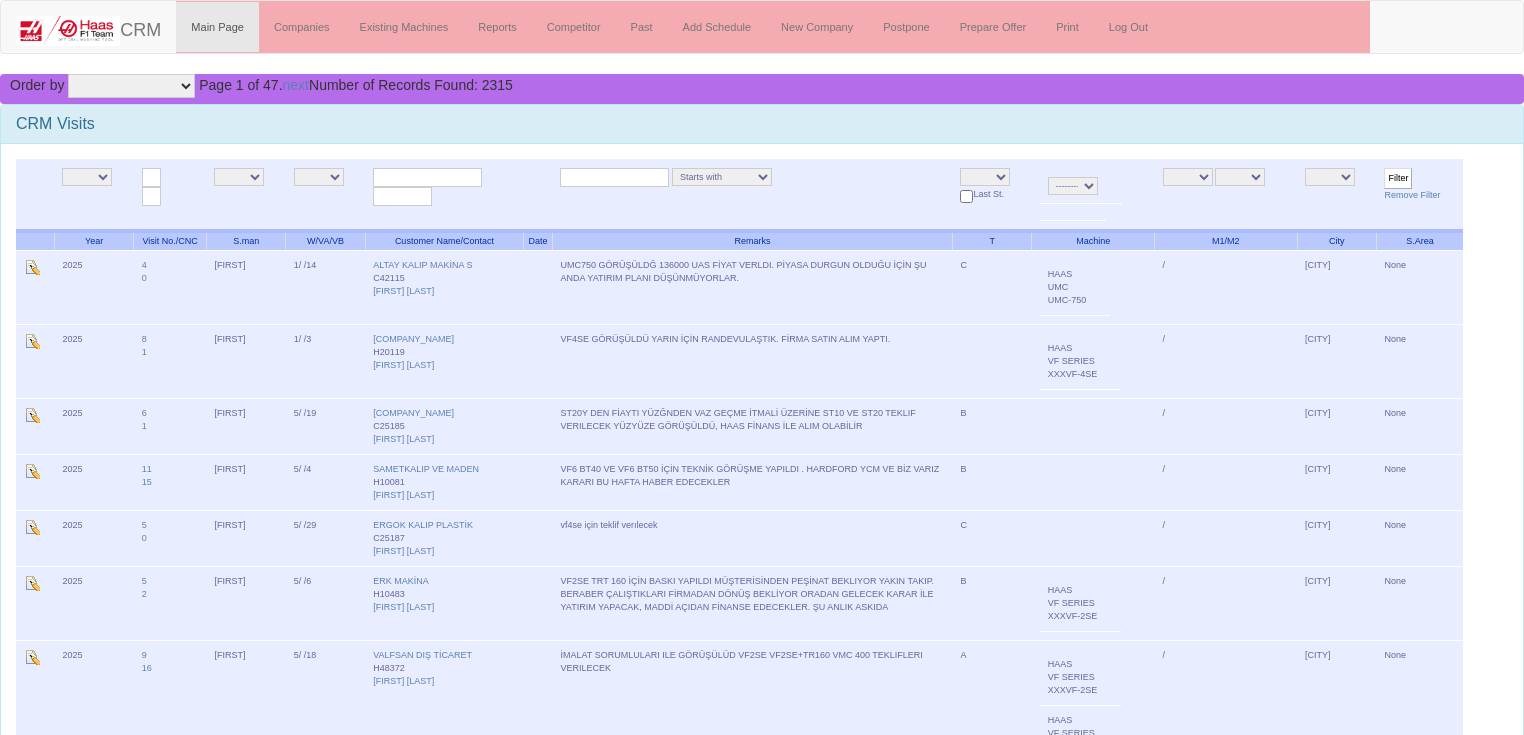 scroll, scrollTop: 0, scrollLeft: 0, axis: both 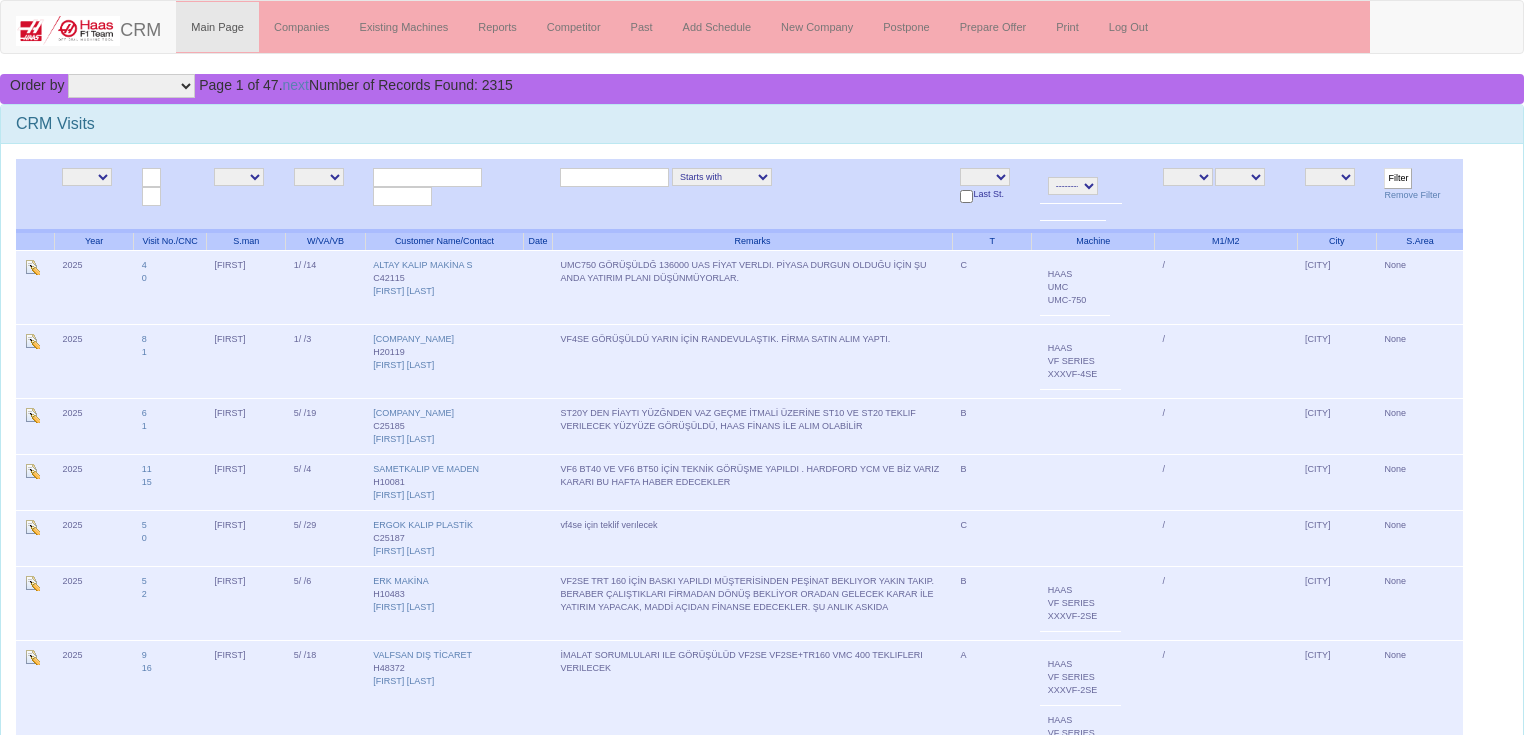 click on "NE
E
serdar
alper
sezin
gizem
satıcı
turgay
gulin
mahmut
furkan
batıkan
berk
samet
ozgur
livamakina
aysu
caglar" at bounding box center (239, 177) 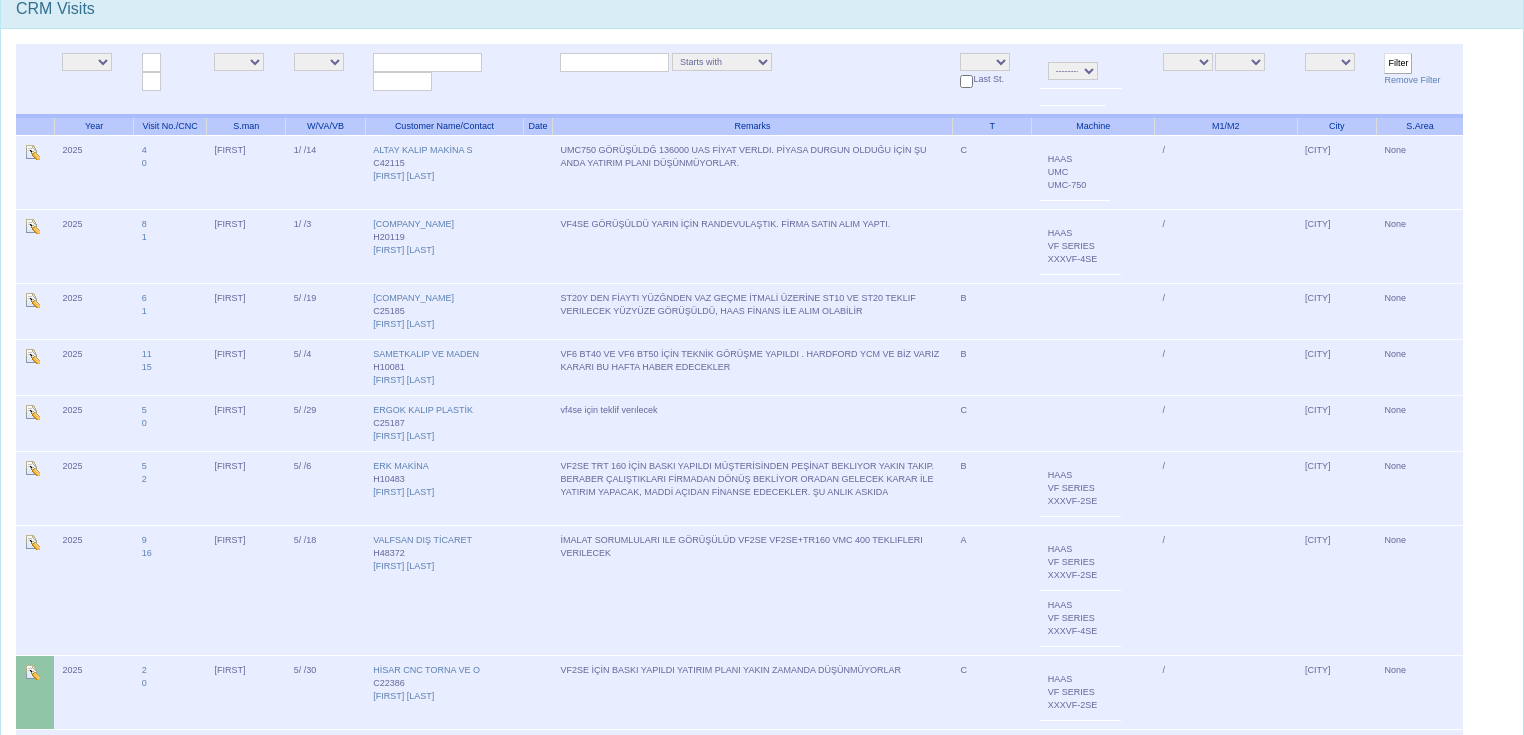 scroll, scrollTop: 0, scrollLeft: 0, axis: both 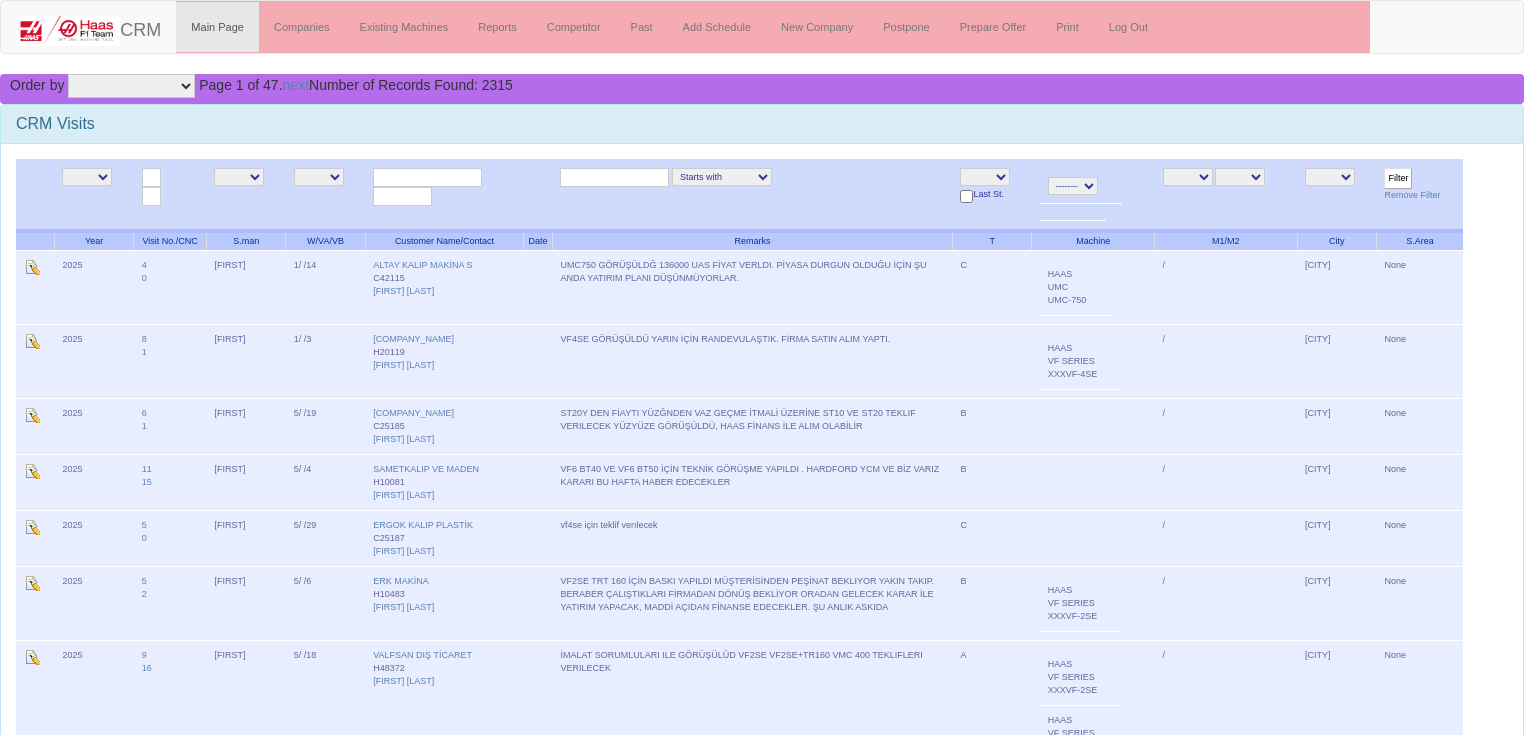 click on "NE
E
serdar
alper
sezin
gizem
satıcı
turgay
gulin
mahmut
furkan
batıkan
berk
samet
ozgur
livamakina
aysu
caglar" at bounding box center [239, 177] 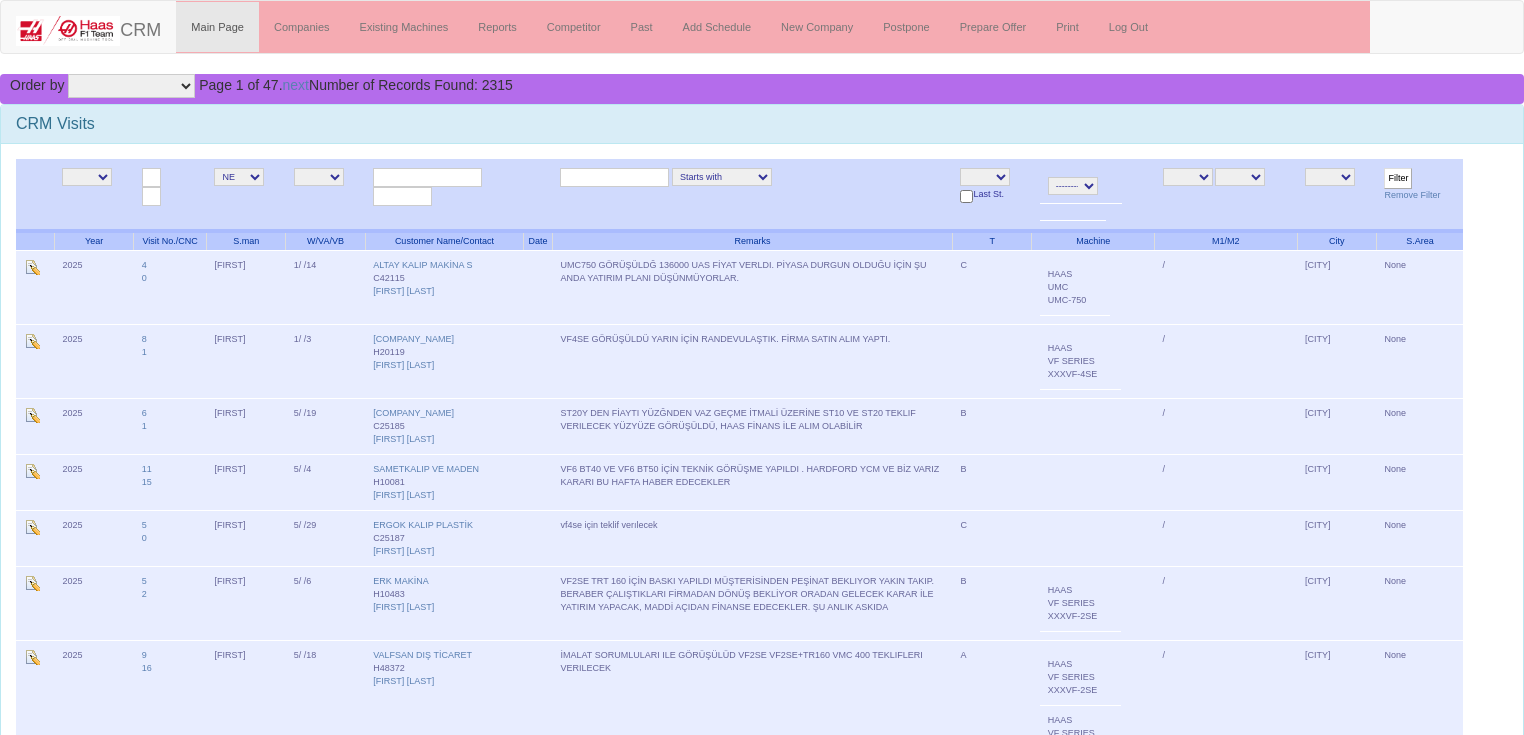 click on "NE
E
serdar
alper
sezin
gizem
satıcı
turgay
gulin
mahmut
furkan
batıkan
berk
samet
ozgur
livamakina
aysu
caglar" at bounding box center (239, 177) 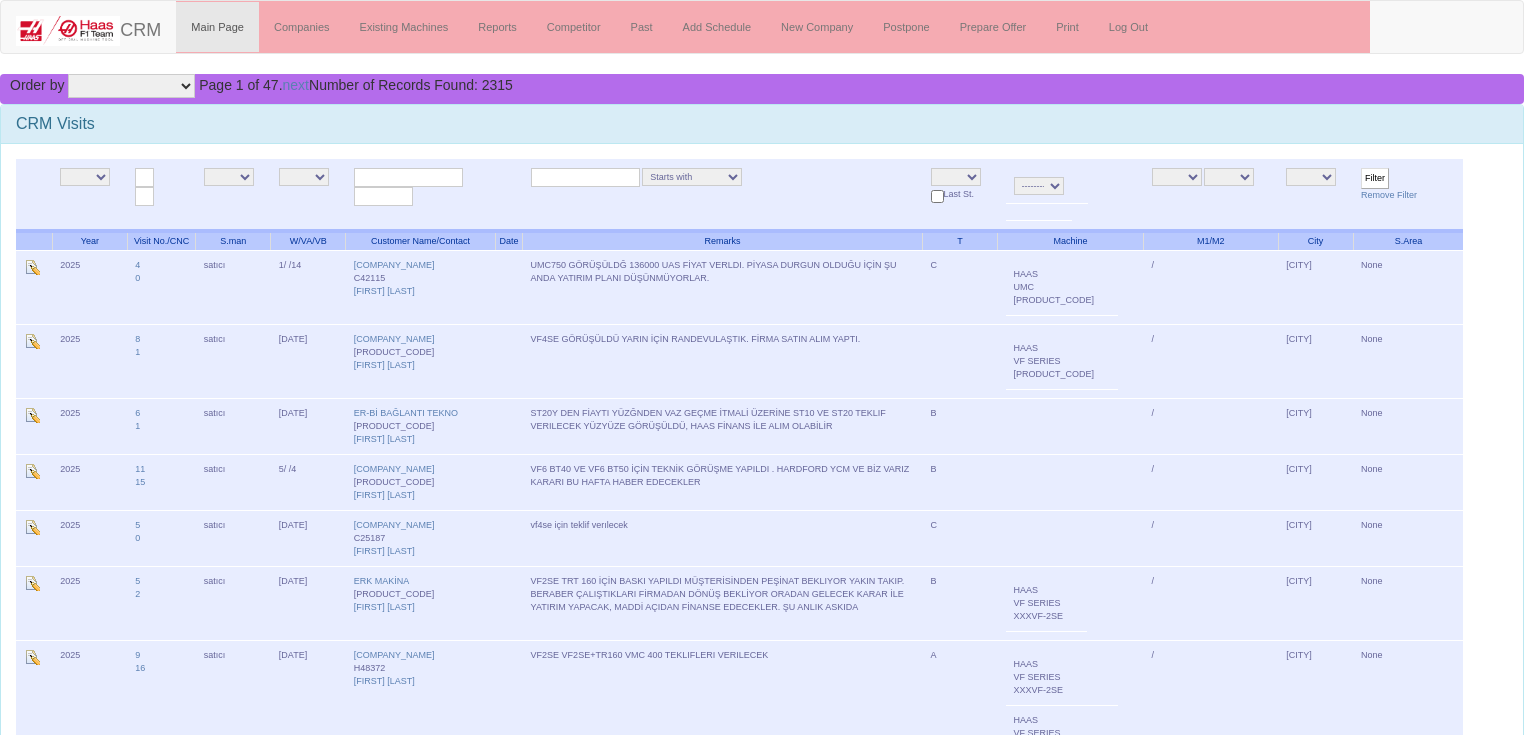 scroll, scrollTop: 0, scrollLeft: 0, axis: both 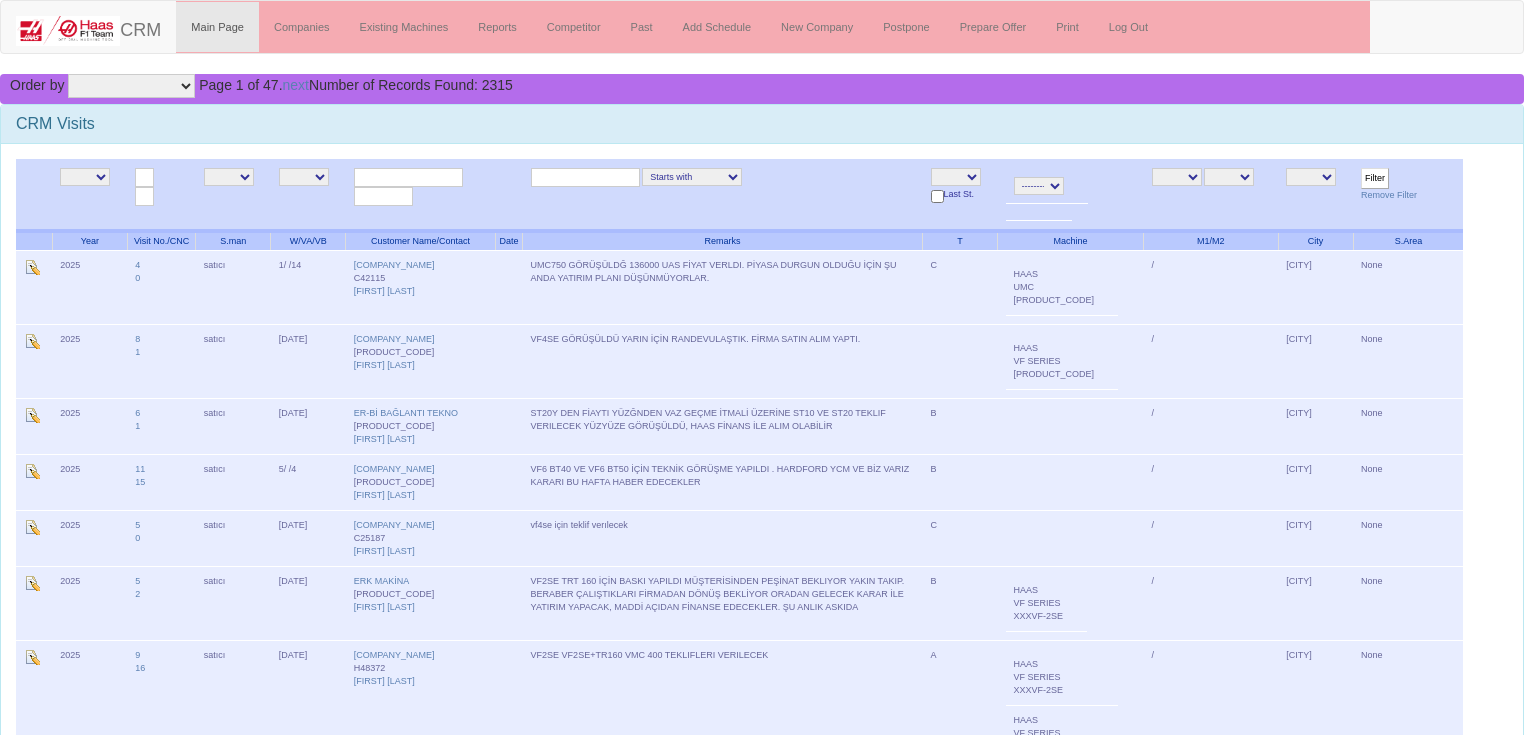 click on "NE
E
[FIRST]
[FIRST]
[FIRST]
[FIRST]
satıcı
turgay
gulin
mahmut
furkan
batıkan
berk
samet
ozgur
livamakina
aysu
[FIRST]" at bounding box center [229, 177] 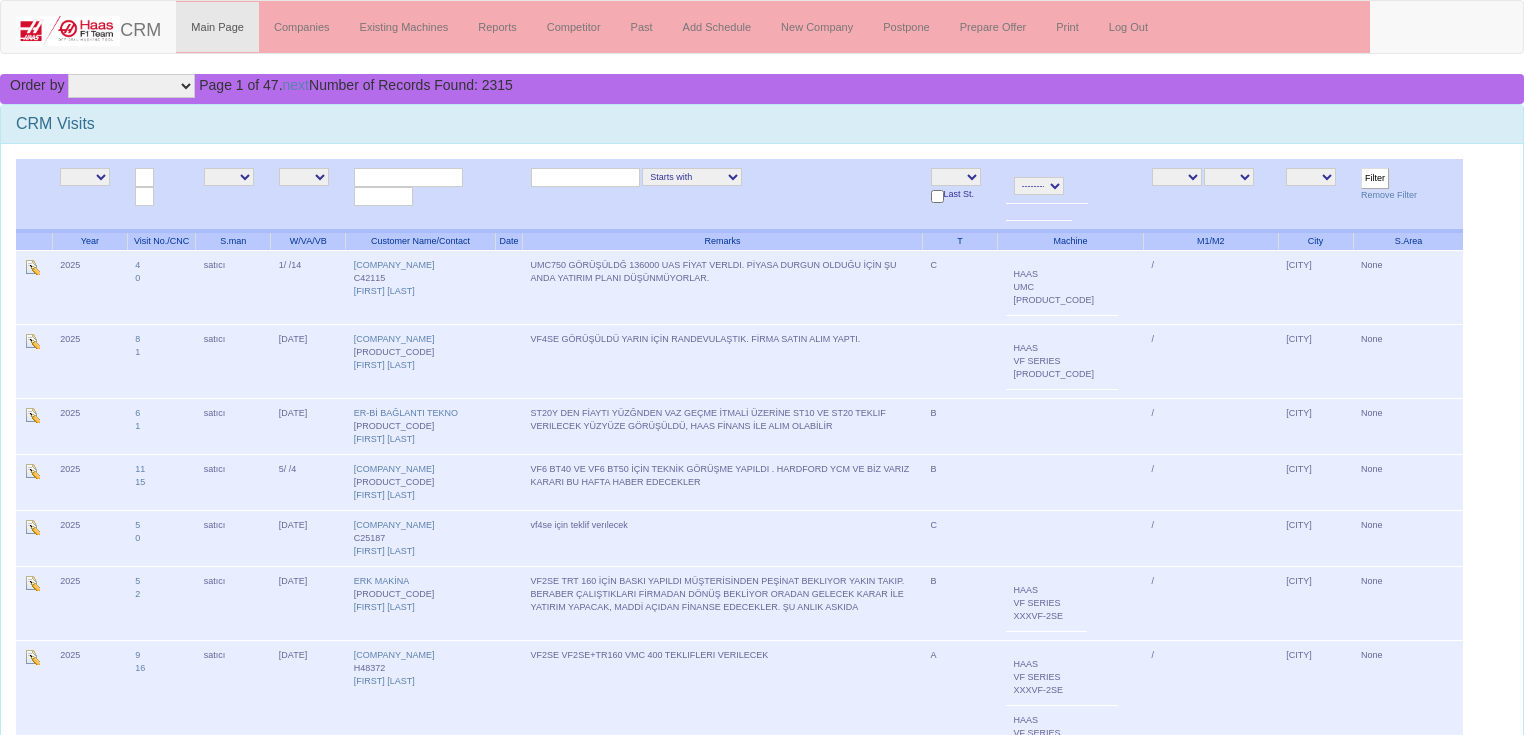 select on "E" 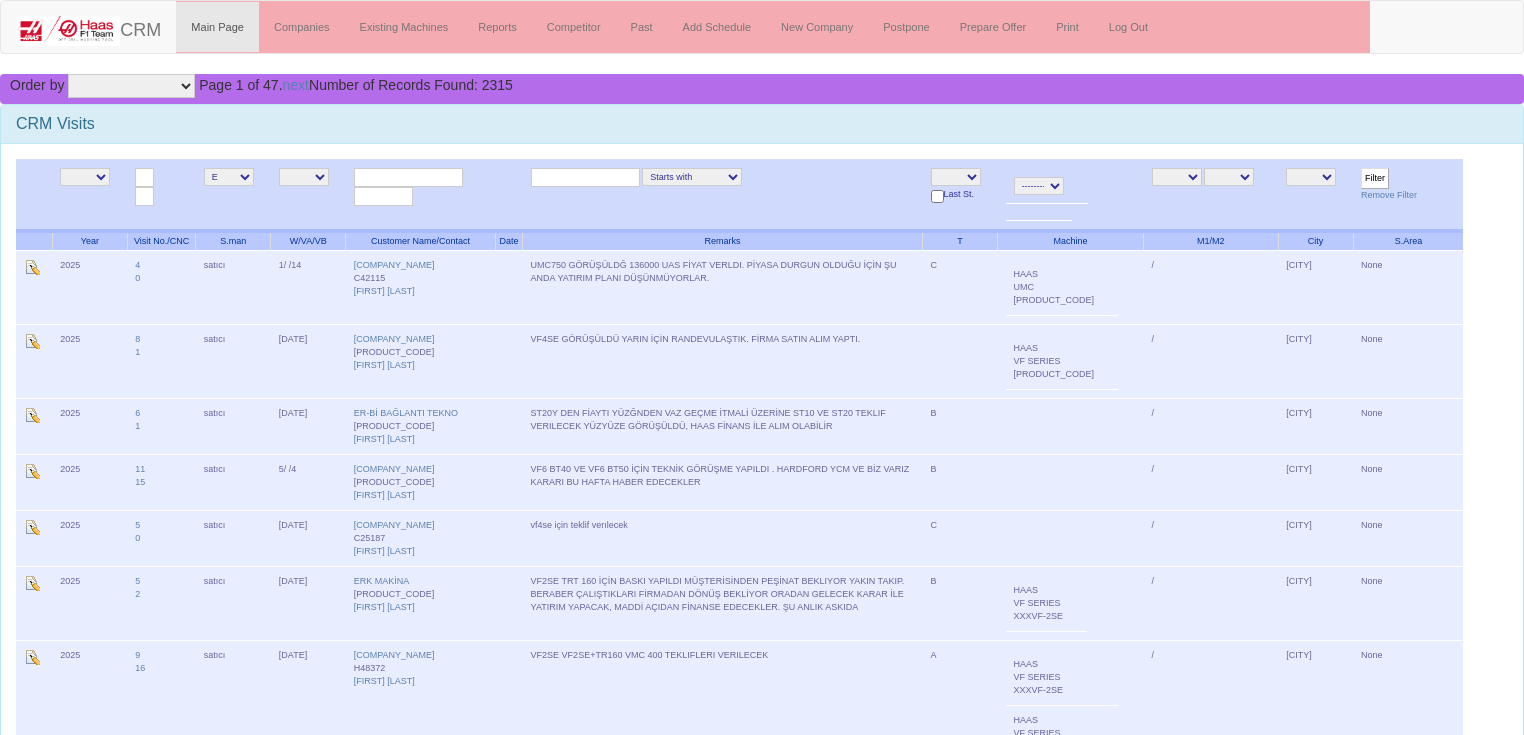 click on "Filter" at bounding box center (1375, 178) 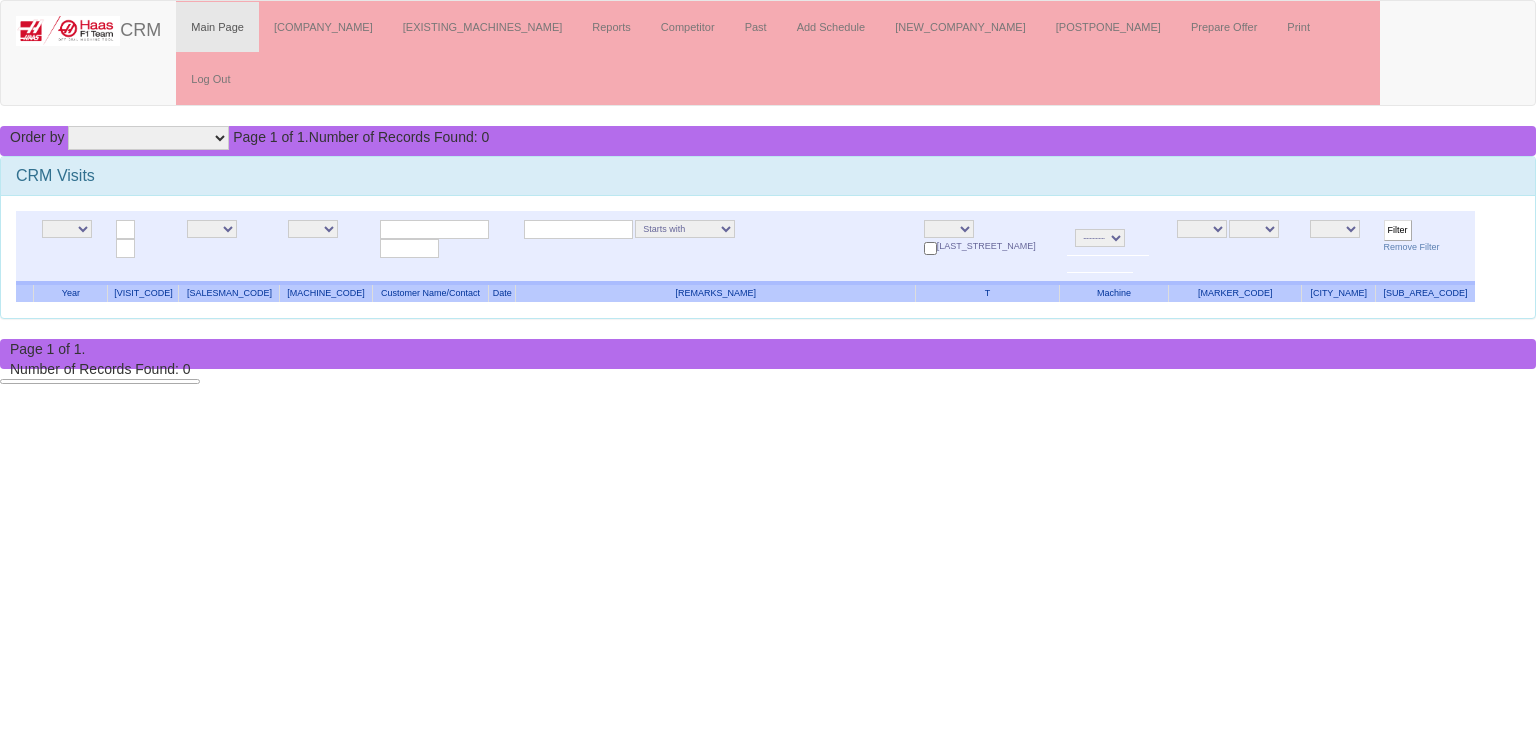 scroll, scrollTop: 0, scrollLeft: 0, axis: both 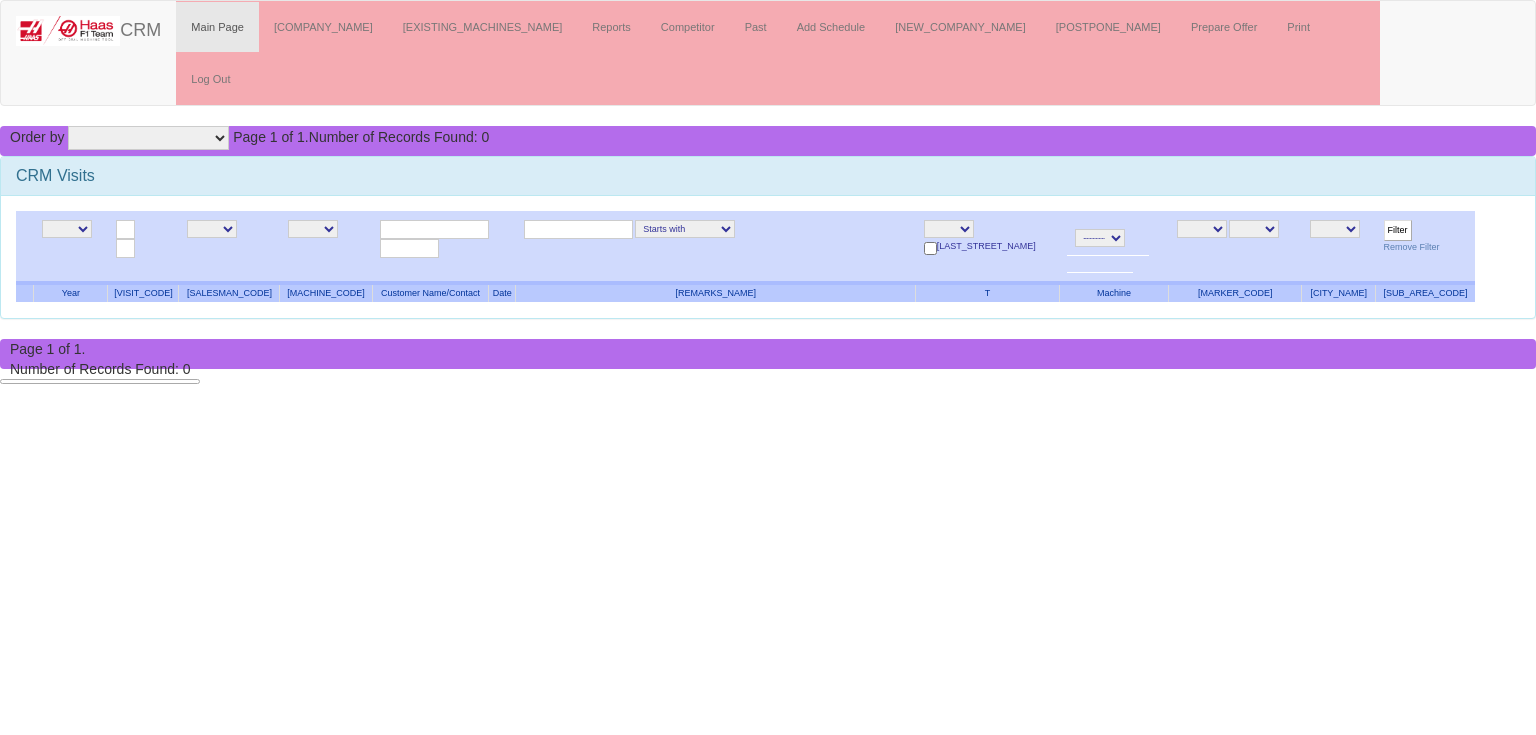 click on "NE
E" at bounding box center (212, 229) 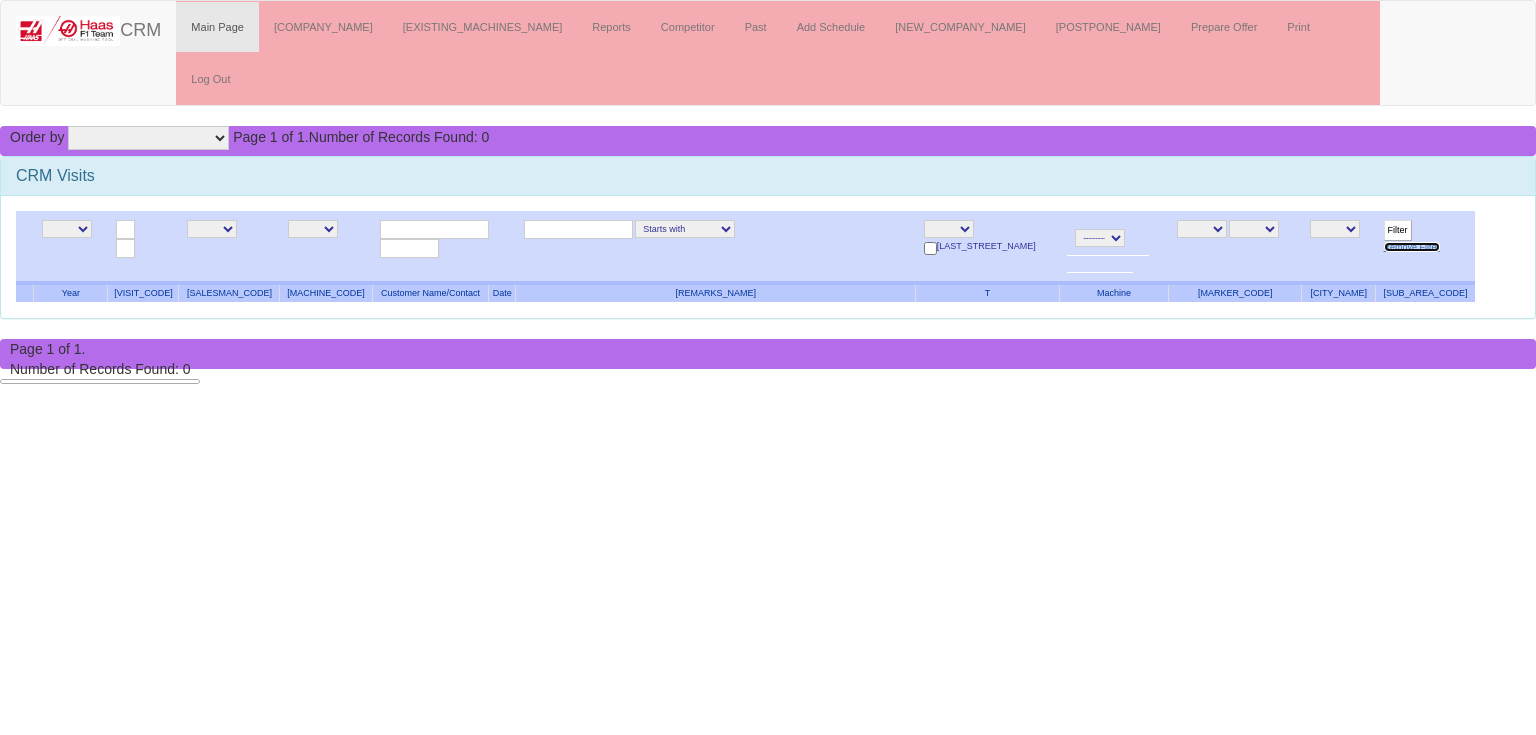 click on "Remove Filter" at bounding box center [1412, 247] 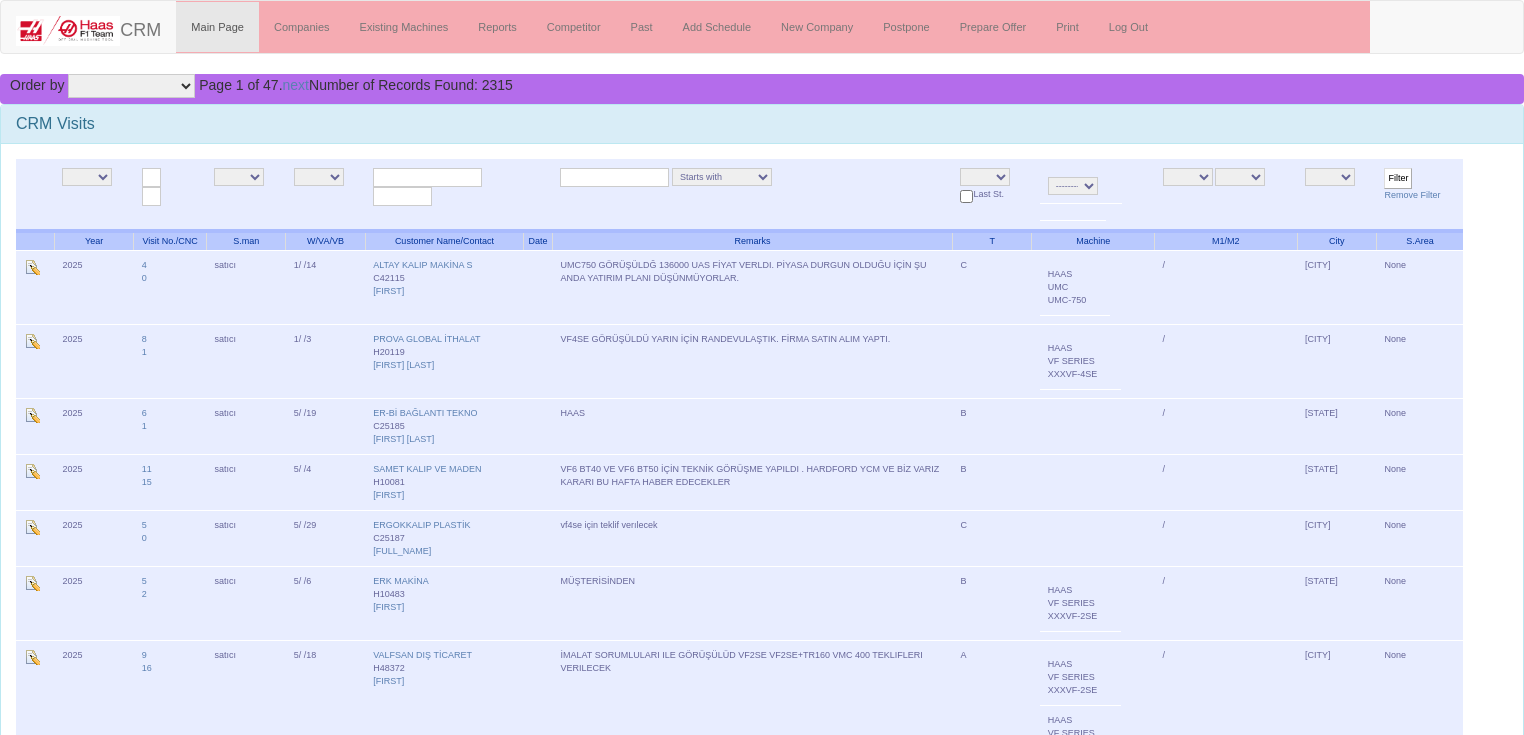 scroll, scrollTop: 0, scrollLeft: 0, axis: both 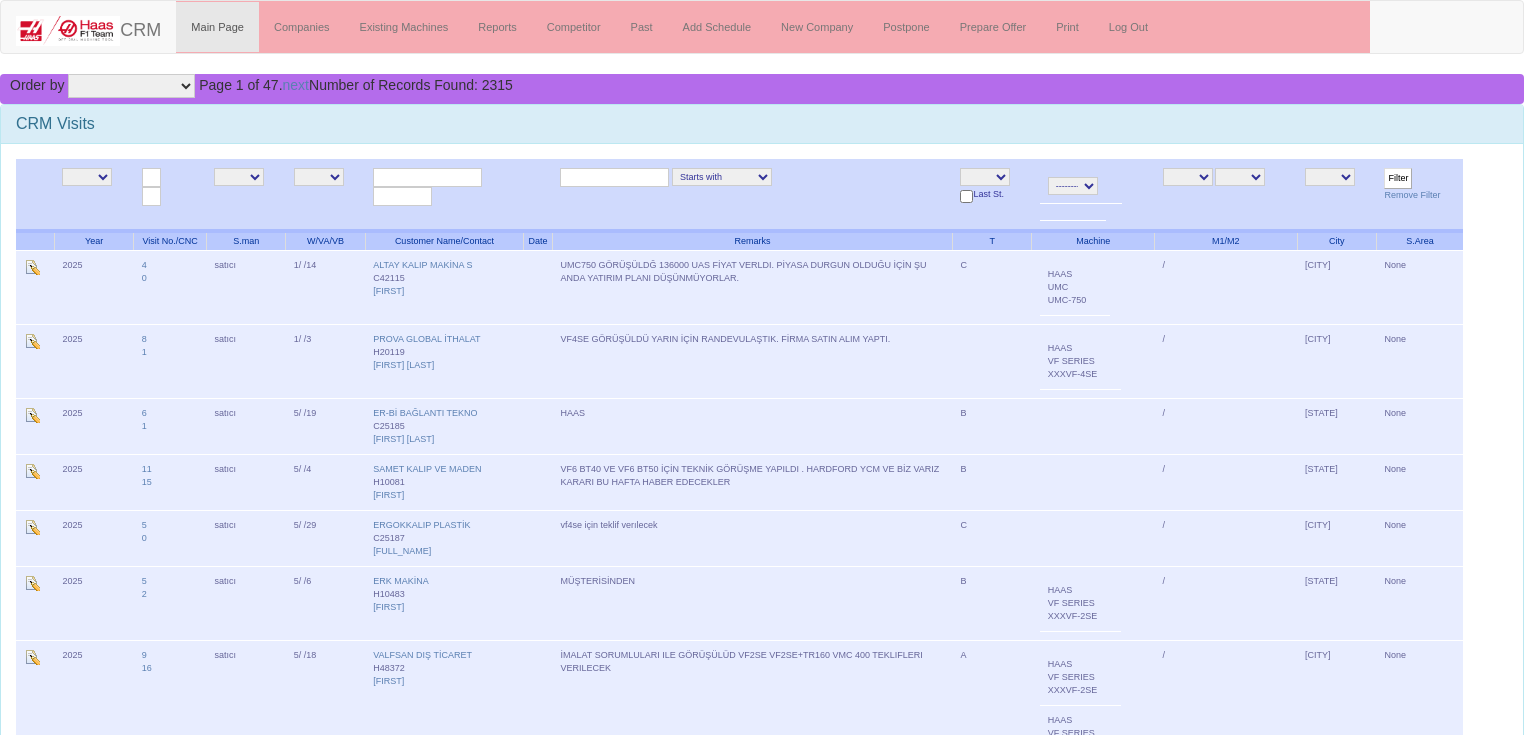 drag, startPoint x: 0, startPoint y: 0, endPoint x: 248, endPoint y: 176, distance: 304.10526 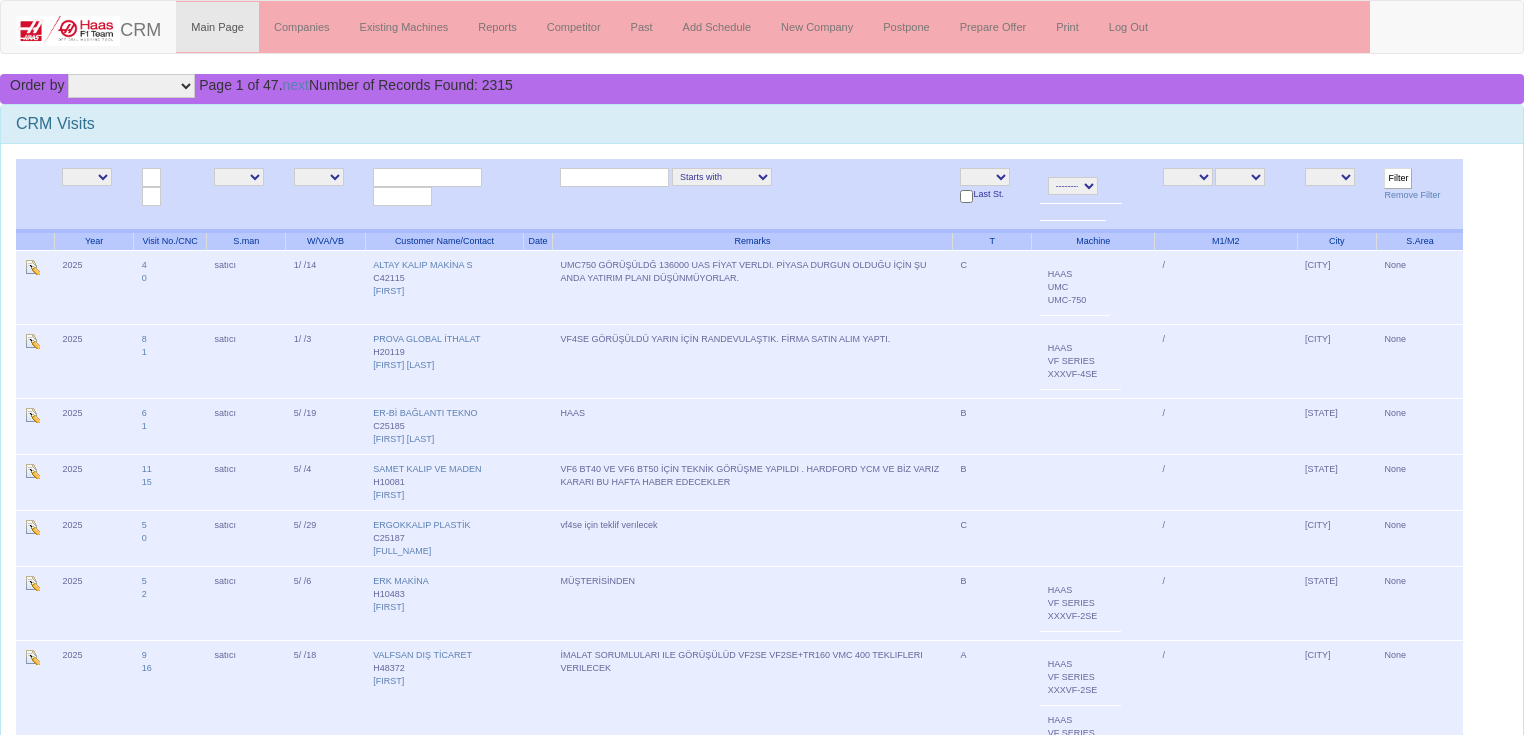 select on "NE" 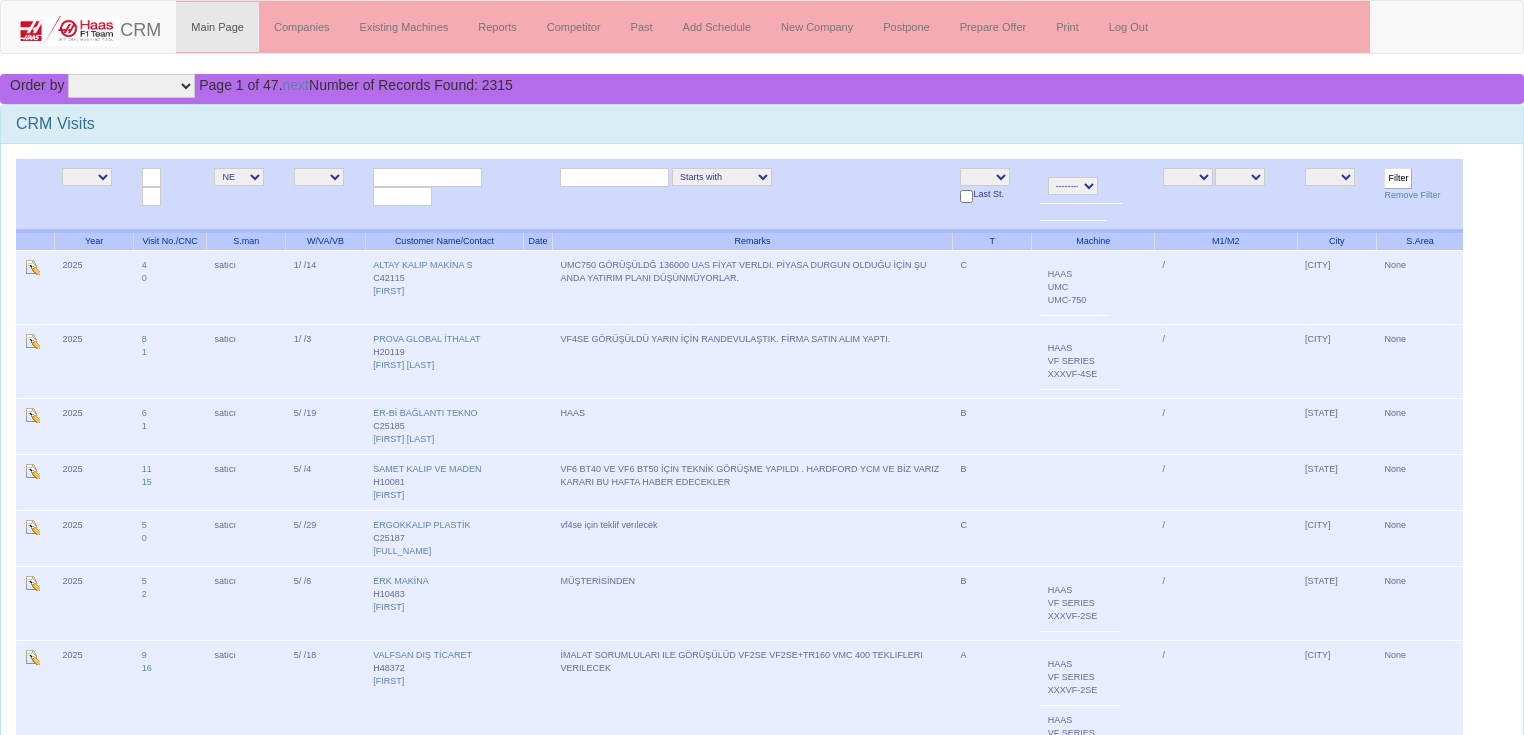 click on "Filter" at bounding box center (1398, 178) 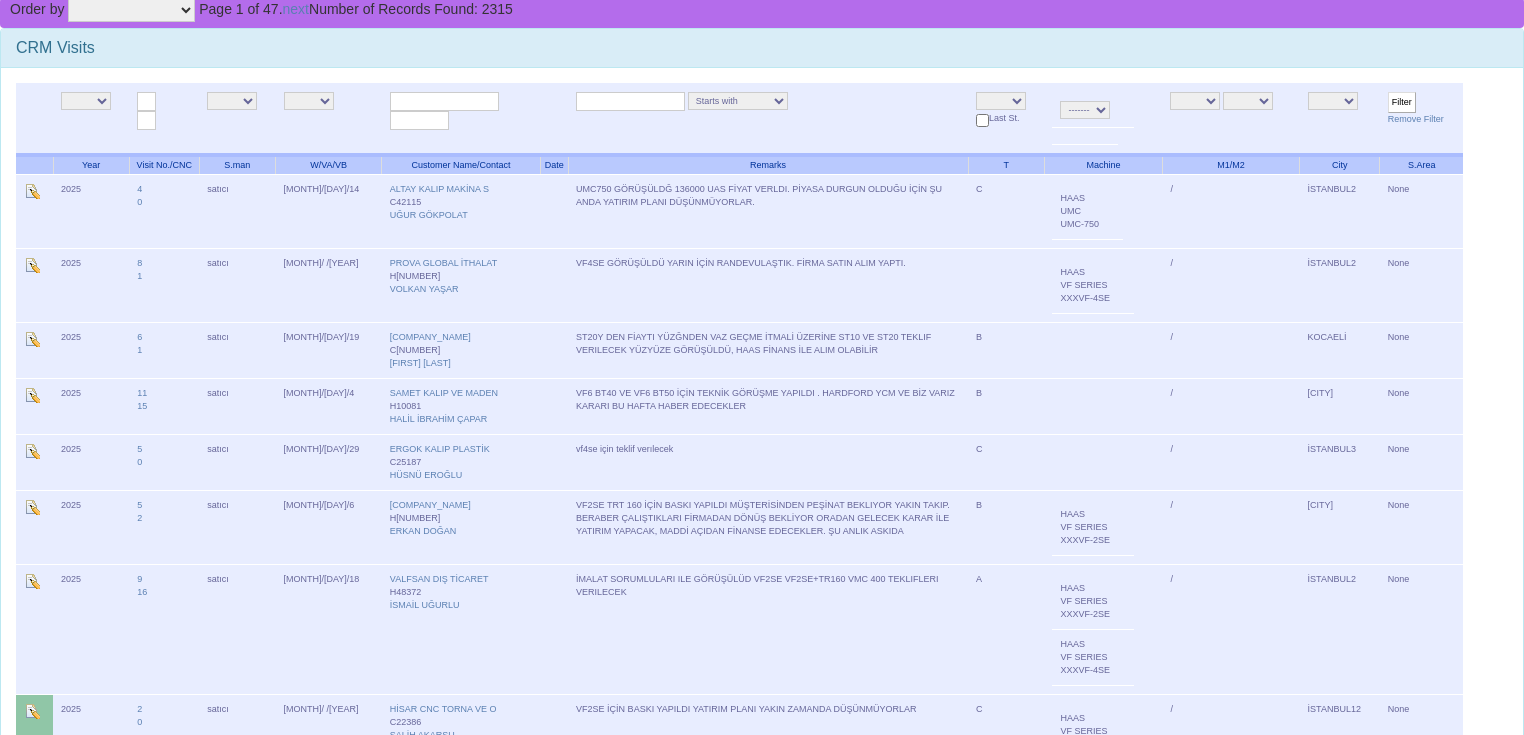 scroll, scrollTop: 0, scrollLeft: 0, axis: both 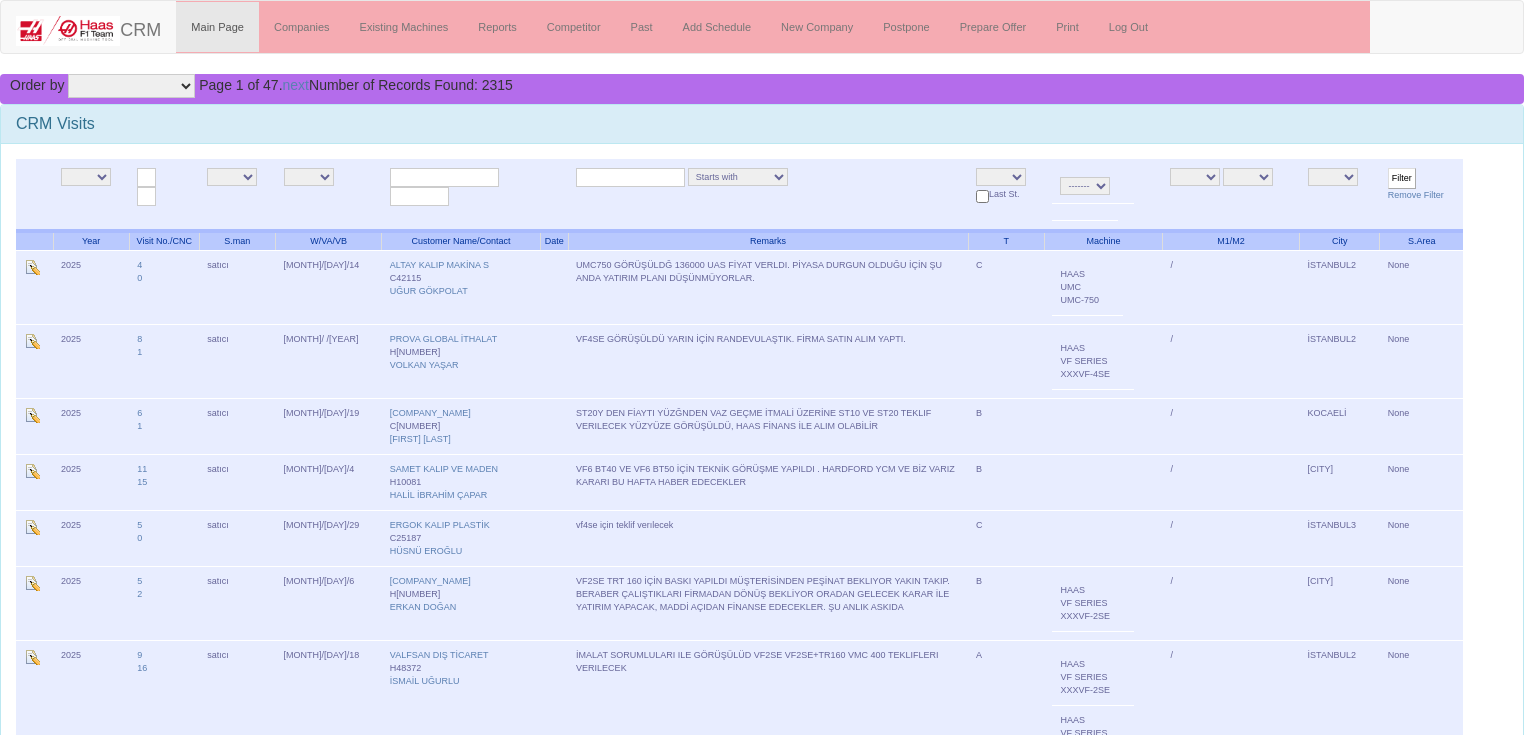 click on "S.man" at bounding box center [237, 241] 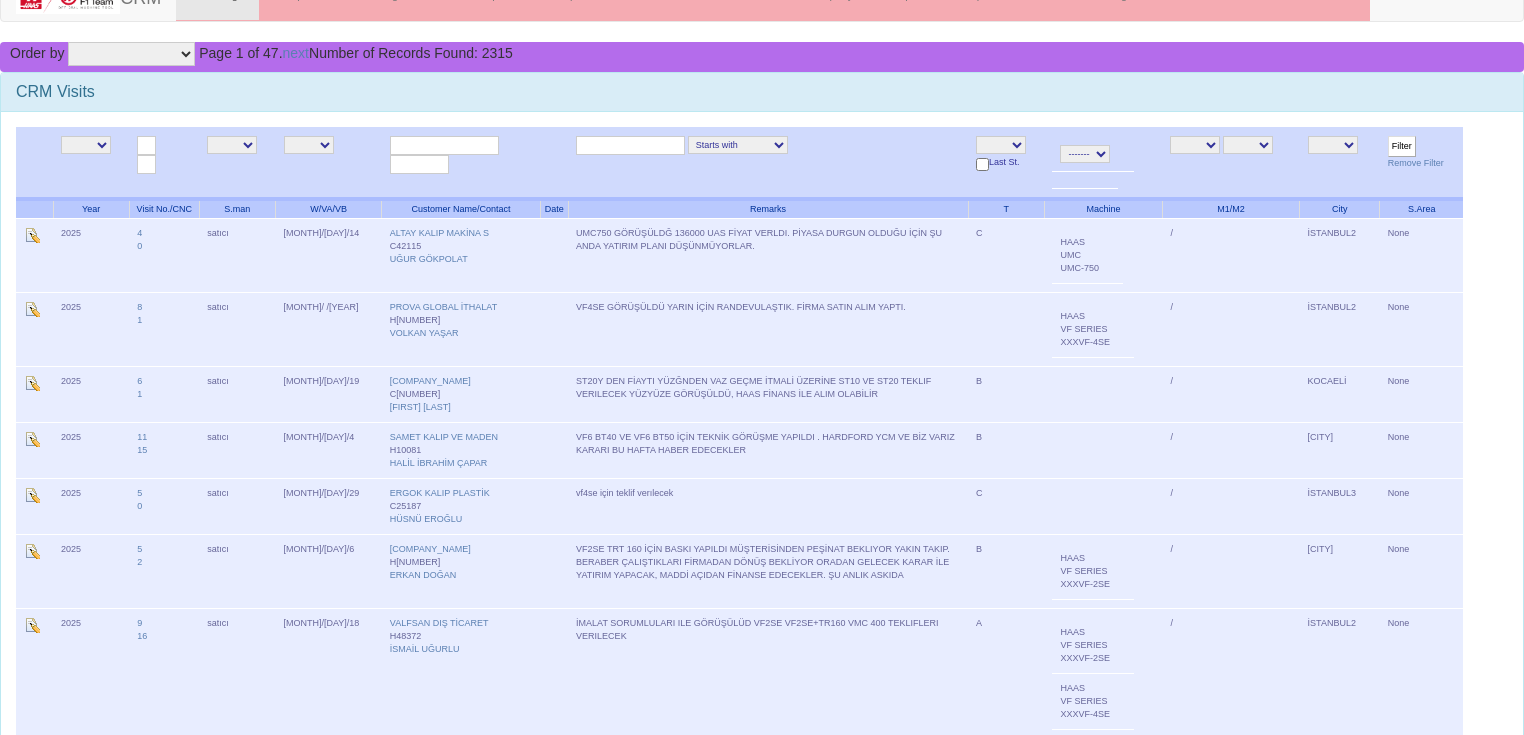 scroll, scrollTop: 0, scrollLeft: 0, axis: both 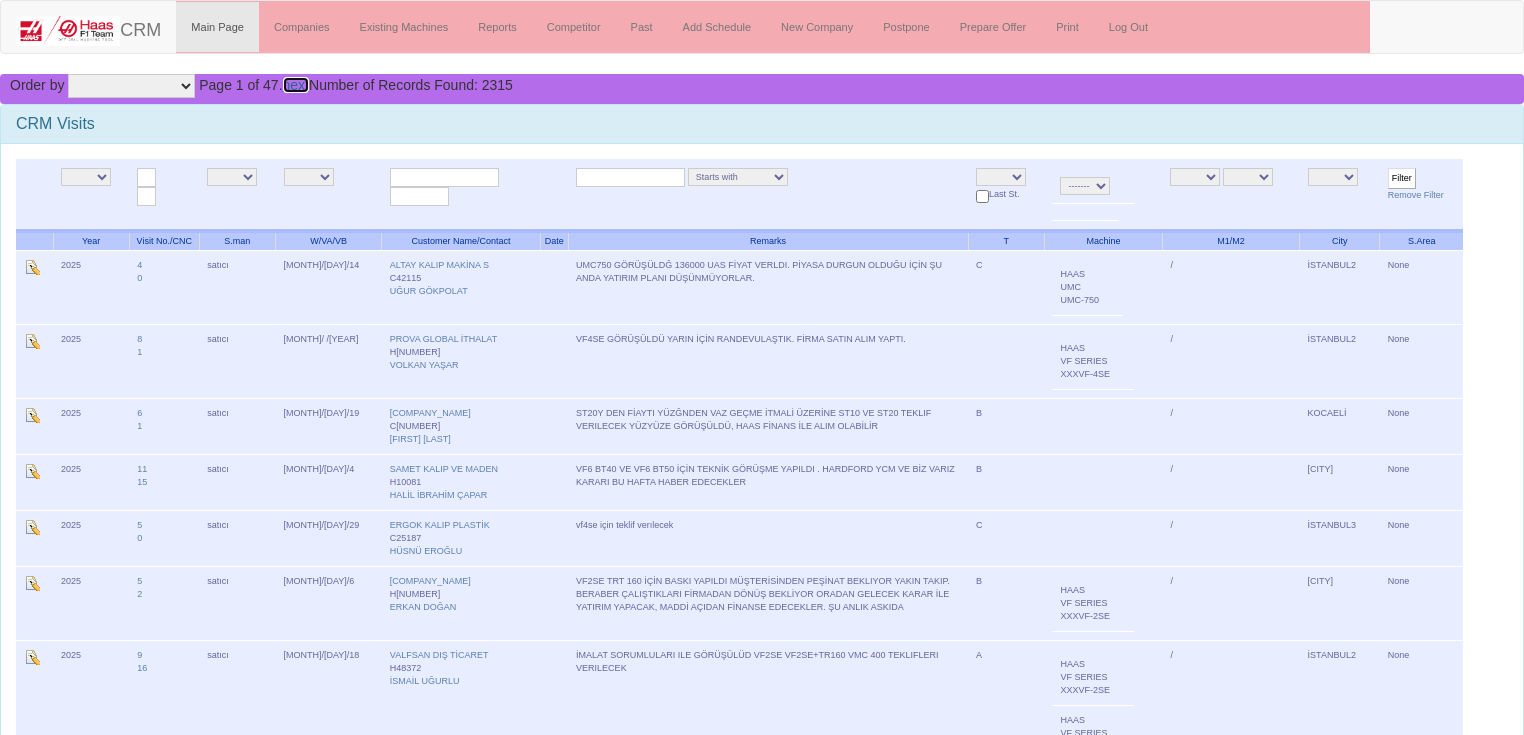 click on "next" at bounding box center [296, 85] 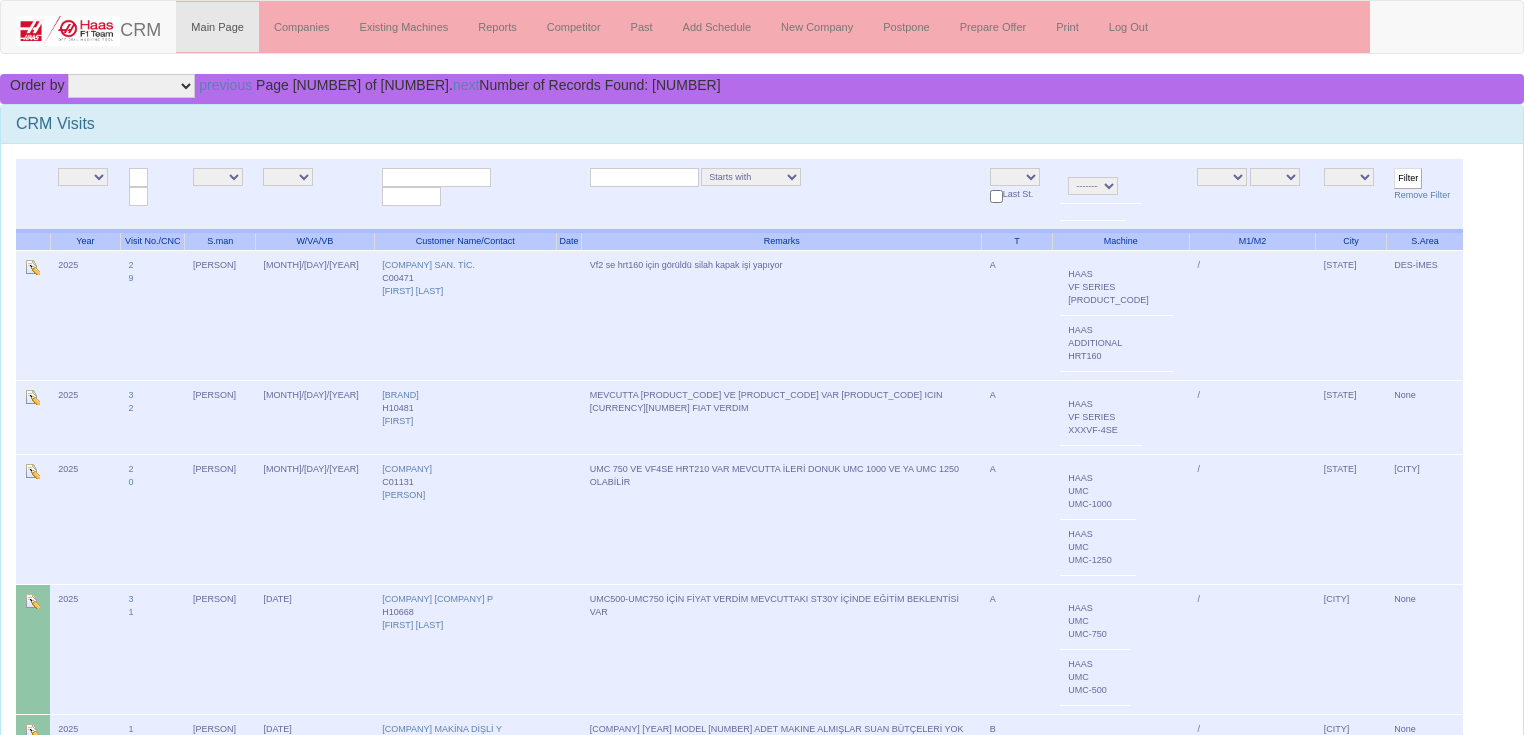 scroll, scrollTop: 0, scrollLeft: 0, axis: both 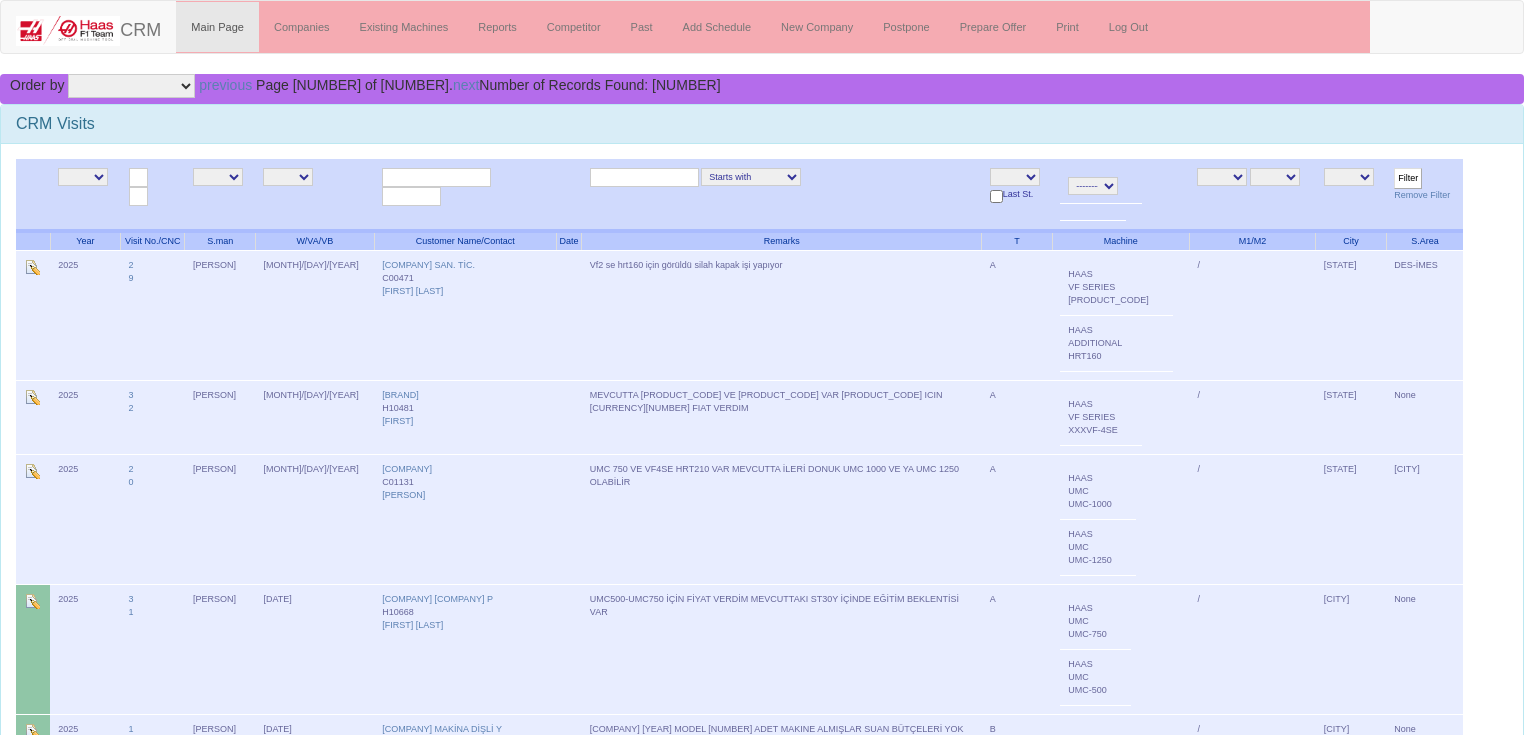 click on "NE
E
serdar
alper
sezin
gizem
satıcı
turgay
gulin
mahmut
furkan
batıkan
berk
samet
ozgur
livamakina
aysu
caglar" at bounding box center (218, 177) 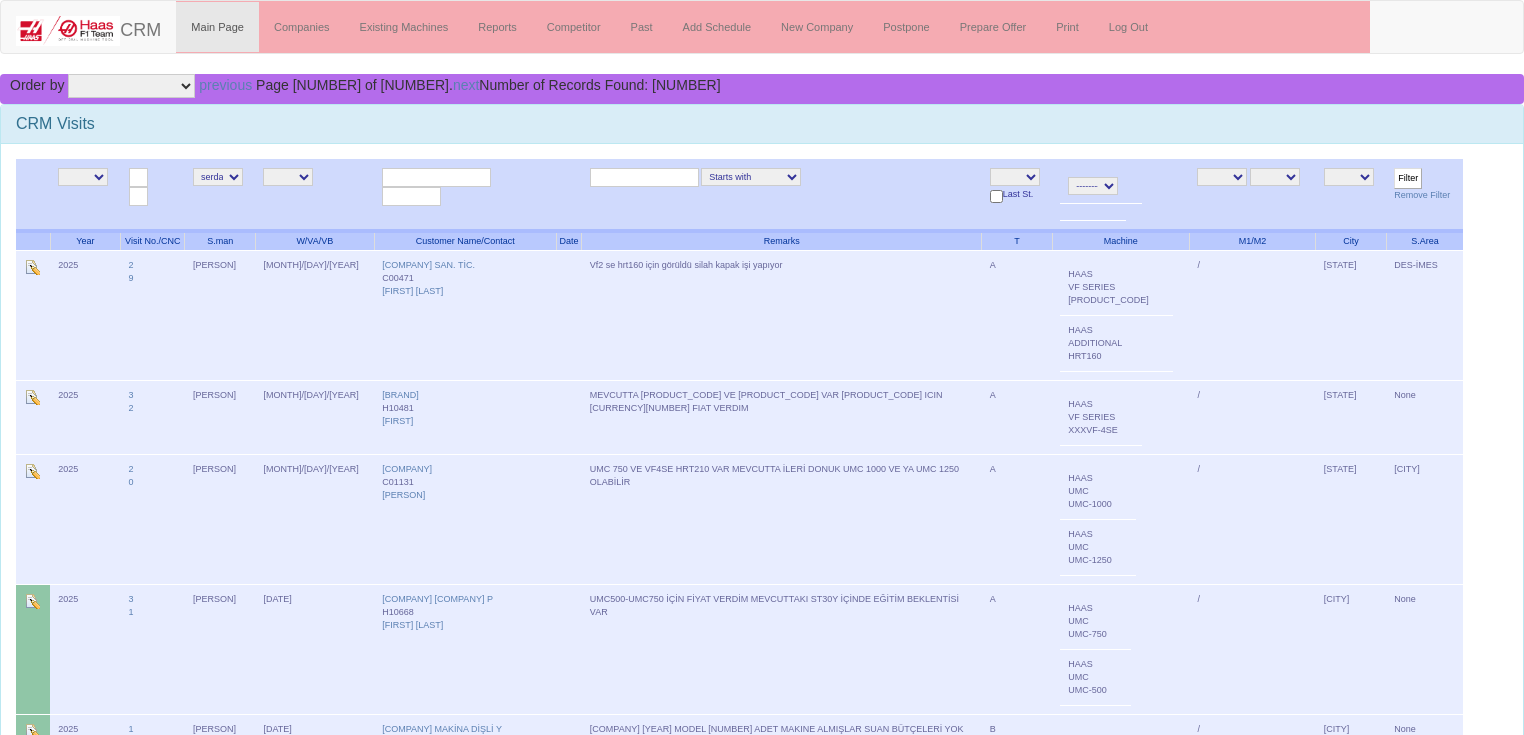 click on "Filter" at bounding box center (1408, 178) 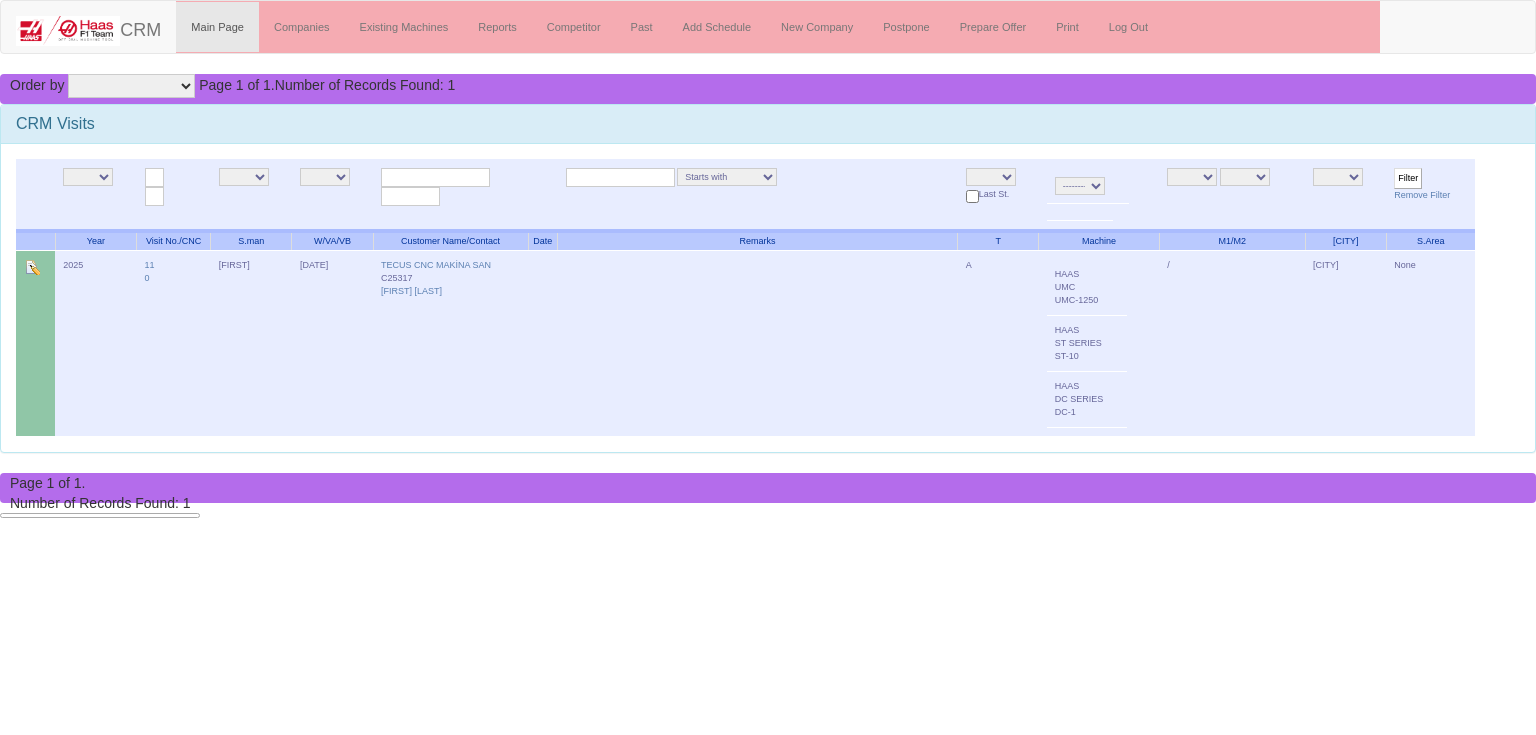 scroll, scrollTop: 0, scrollLeft: 0, axis: both 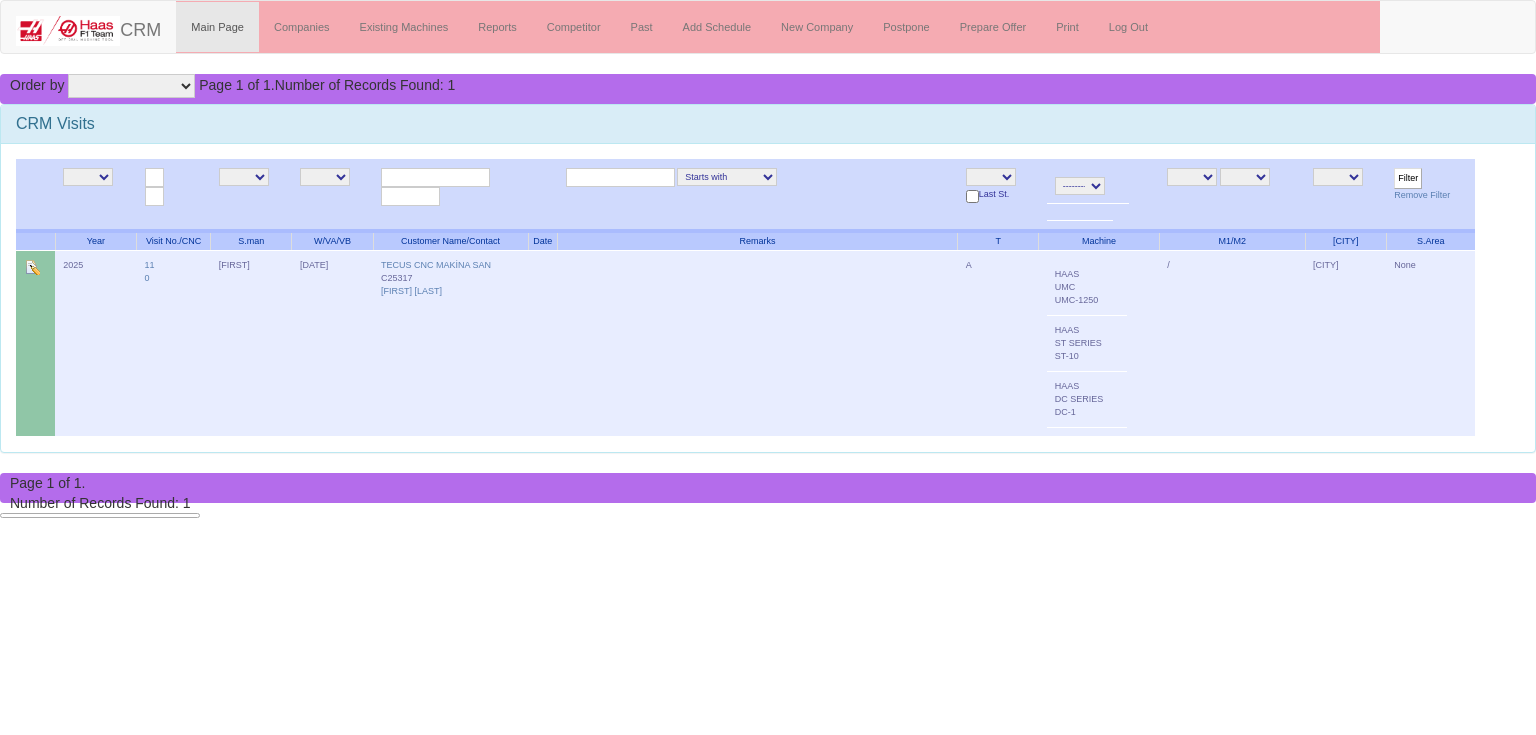 click on "[NE]
[E]
[FIRST]" at bounding box center [244, 177] 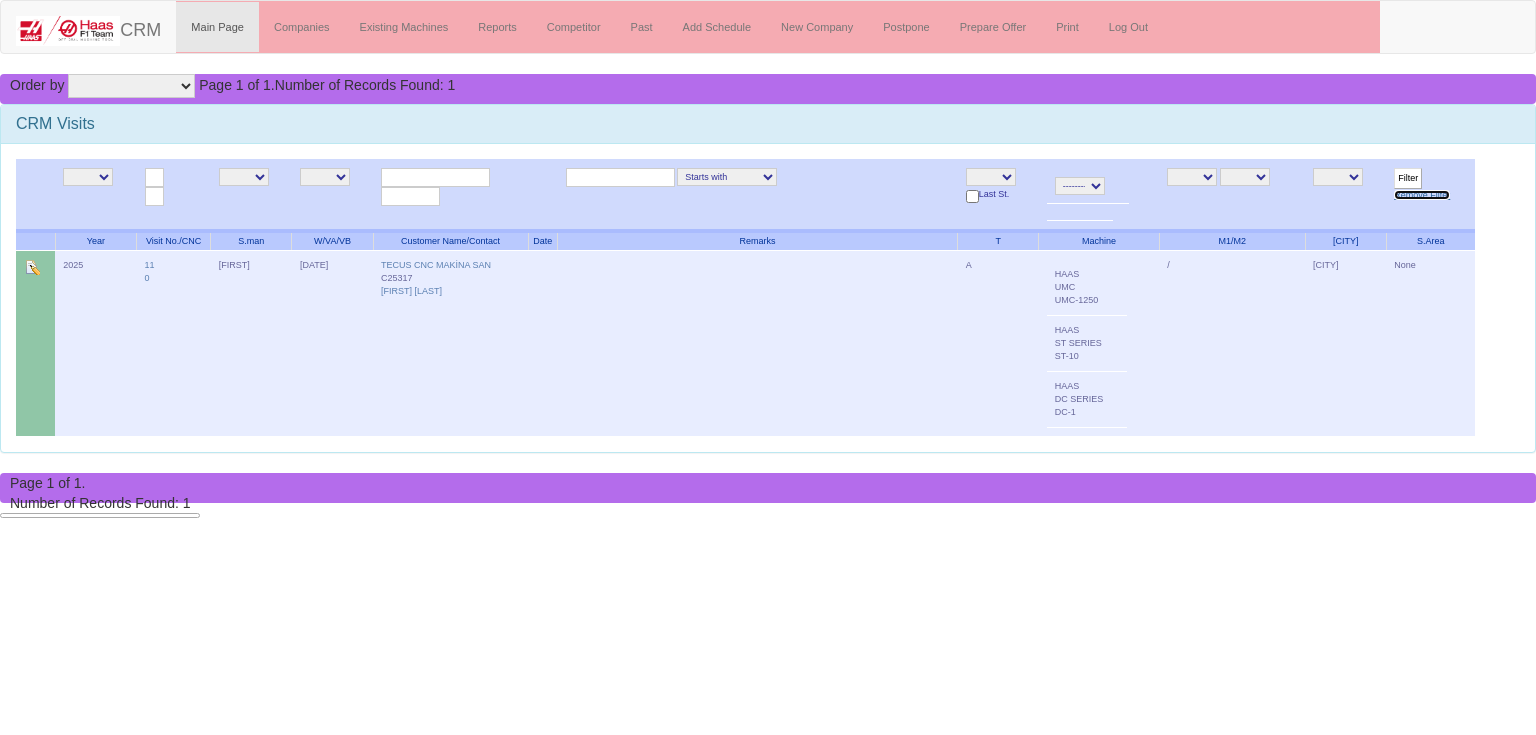 click on "Remove Filter" at bounding box center [1422, 195] 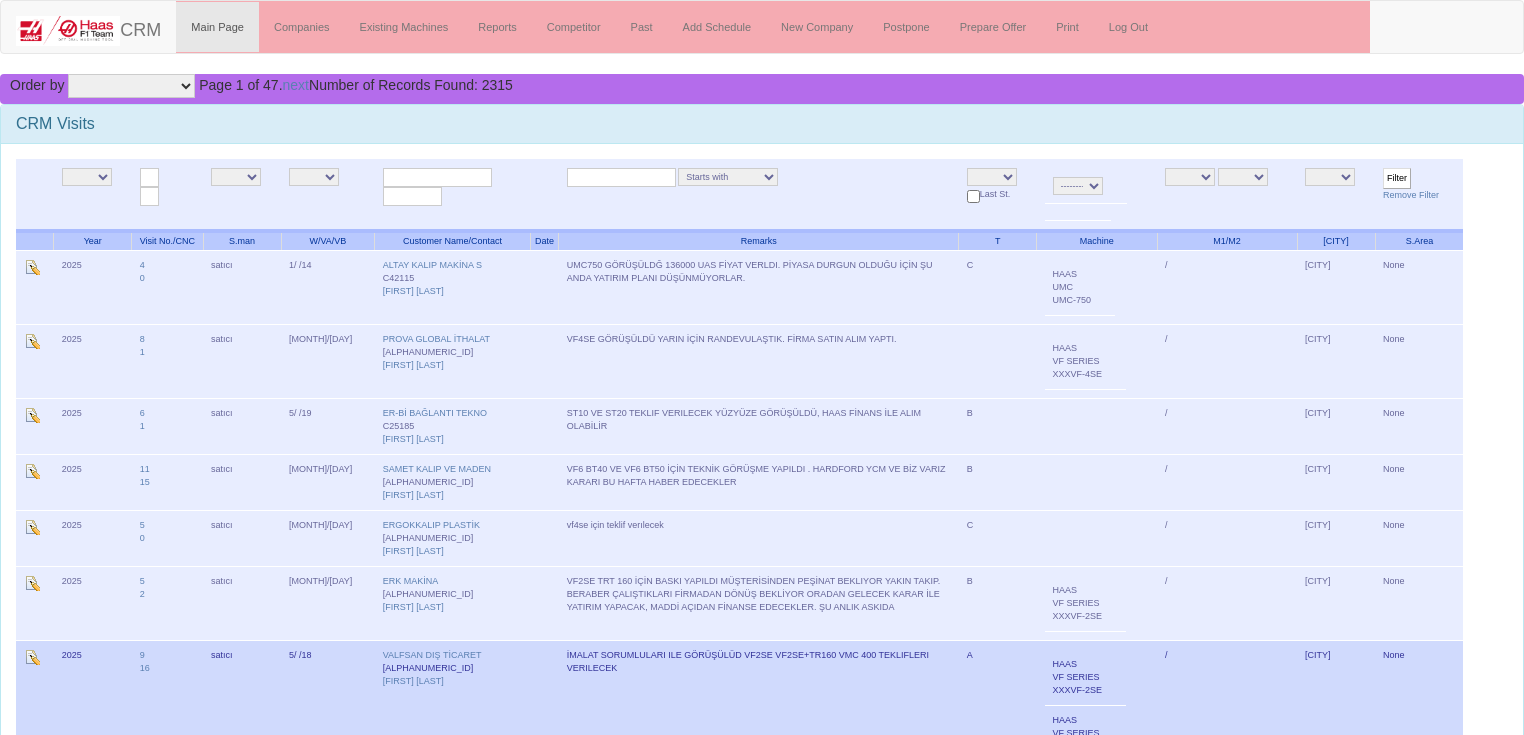 scroll, scrollTop: 0, scrollLeft: 0, axis: both 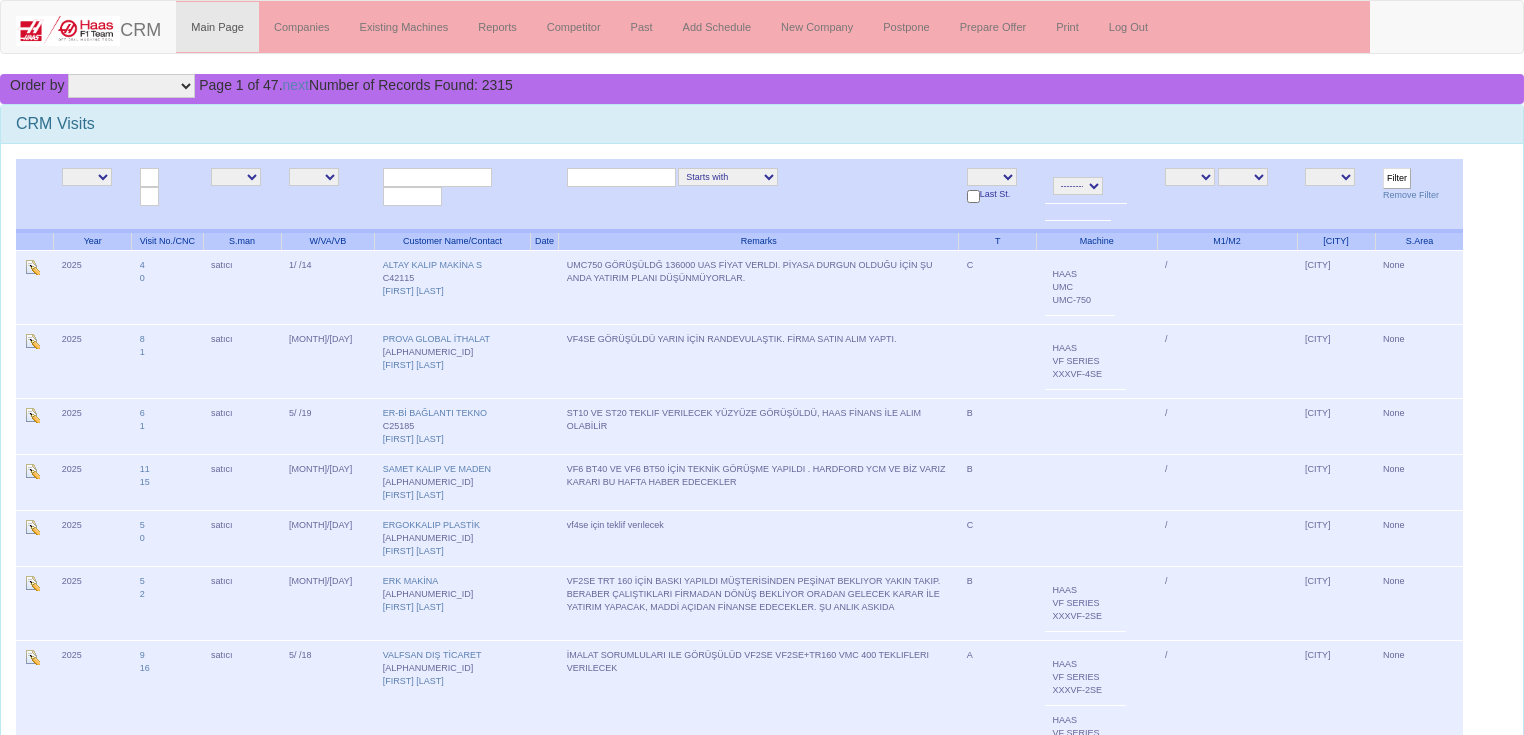 click on "NE
E
[PERSON_NAME]
[PERSON_NAME]
[PERSON_NAME]
[PERSON_NAME]
satıcı
[PERSON_NAME]
[PERSON_NAME]
[PERSON_NAME]
[PERSON_NAME]
[PERSON_NAME]
[PERSON_NAME]
[PERSON_NAME]
[PERSON_NAME]
[PERSON_NAME]
[PERSON_NAME]
[PERSON_NAME]" at bounding box center (236, 177) 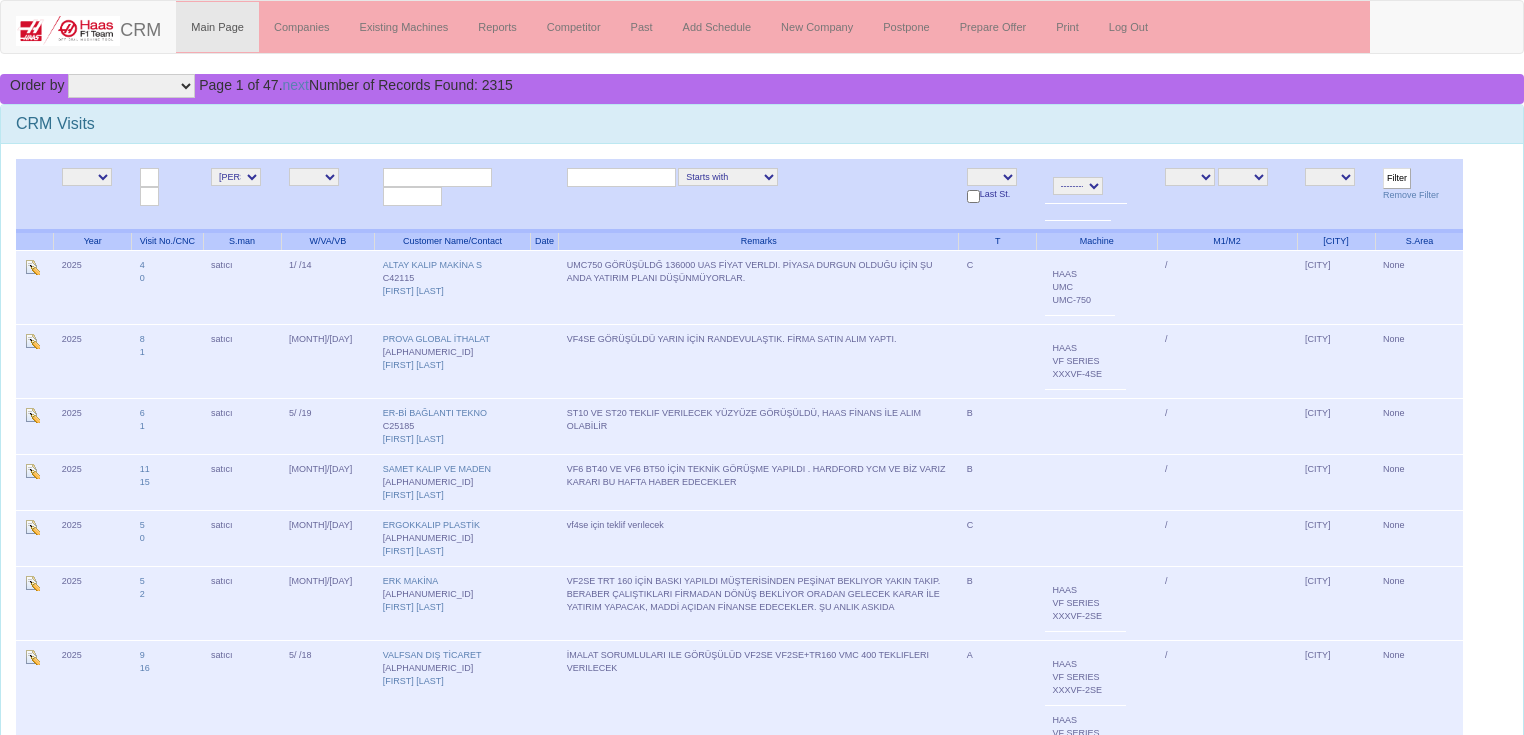 click on "Filter" at bounding box center [1397, 178] 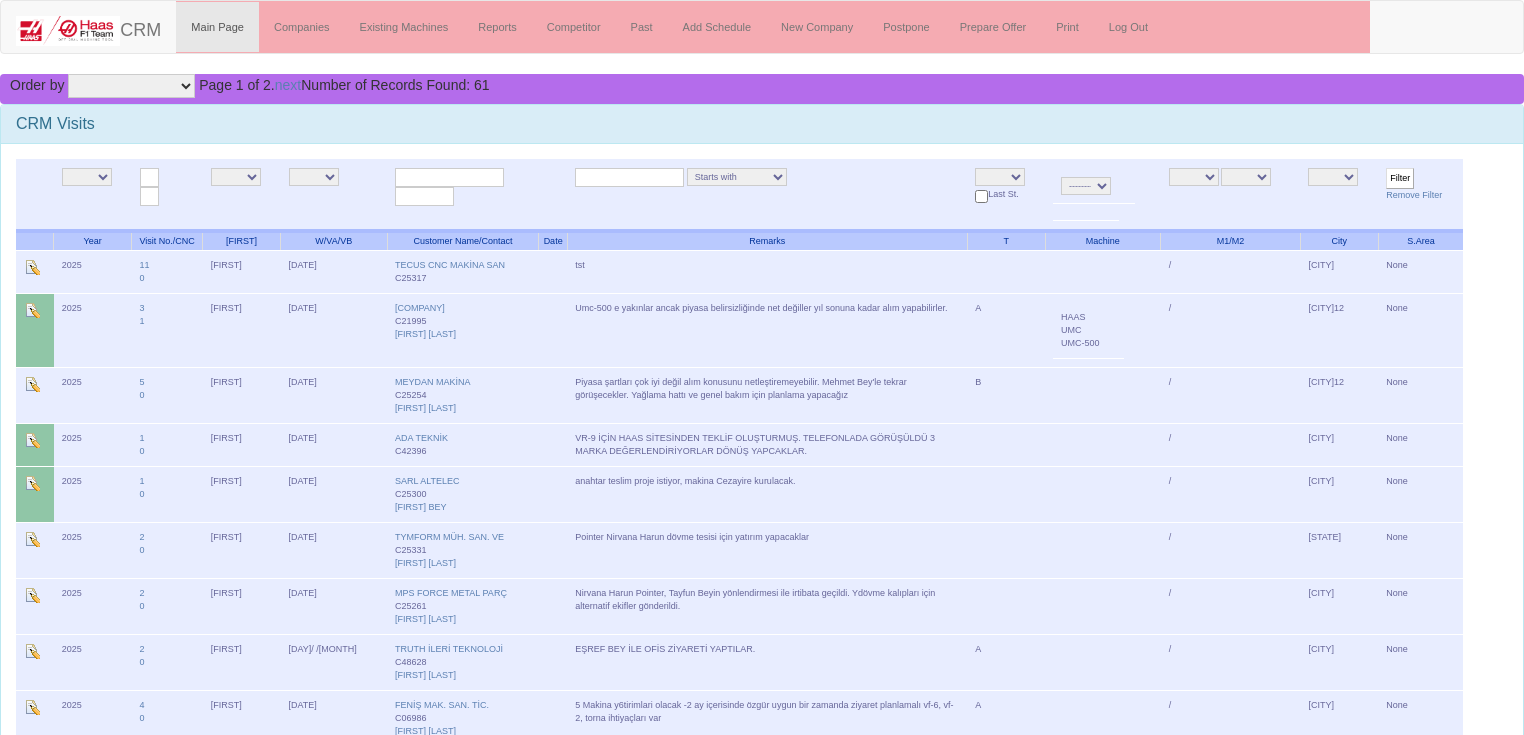 scroll, scrollTop: 0, scrollLeft: 0, axis: both 